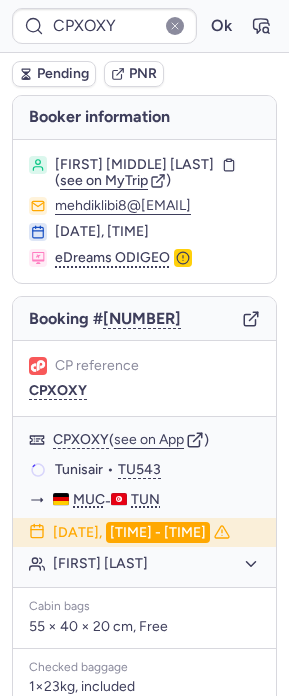 scroll, scrollTop: 0, scrollLeft: 0, axis: both 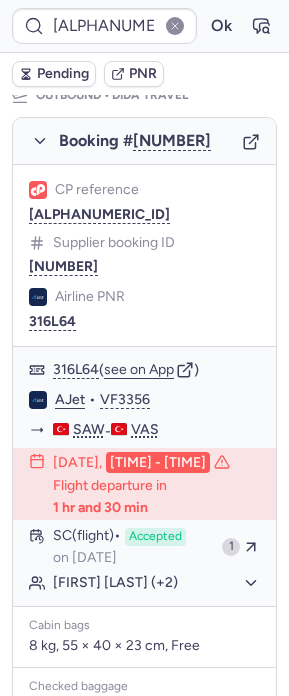 type on "[NUMBER]" 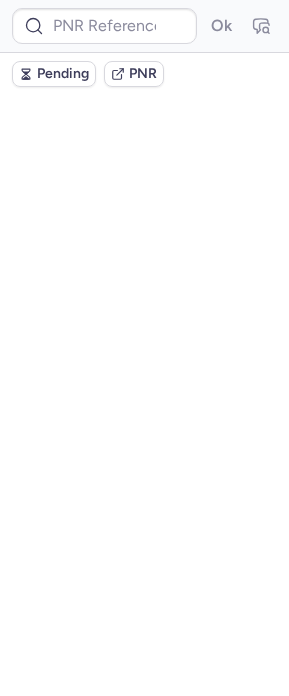 scroll, scrollTop: 0, scrollLeft: 0, axis: both 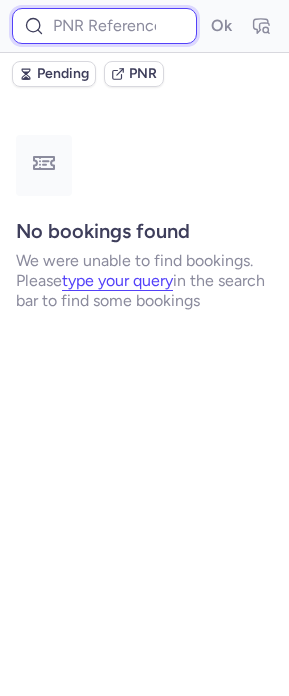click at bounding box center [104, 26] 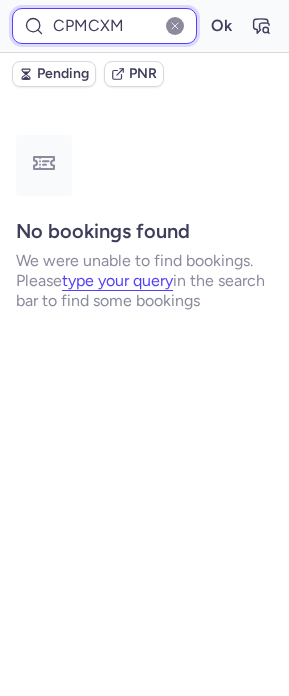 click on "Ok" at bounding box center (221, 26) 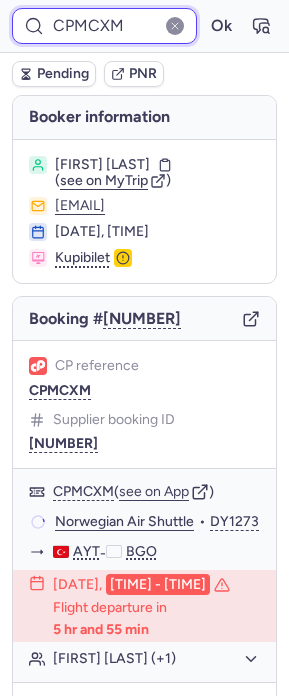 scroll, scrollTop: 399, scrollLeft: 0, axis: vertical 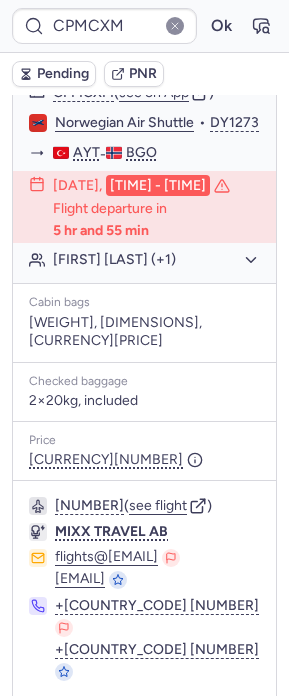 type on "[NUMBER]" 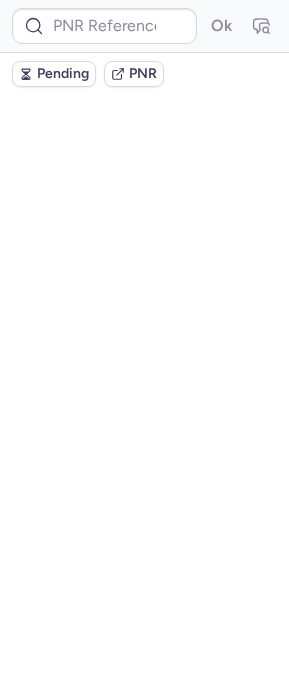 scroll, scrollTop: 0, scrollLeft: 0, axis: both 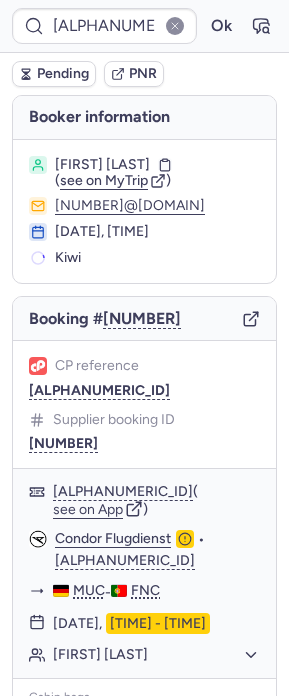 type on "[NUMBER]" 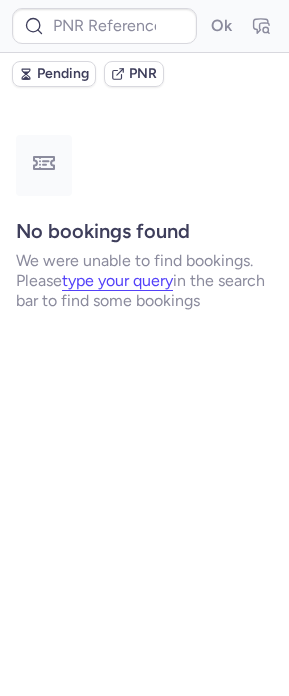 type on "[NUMBER]" 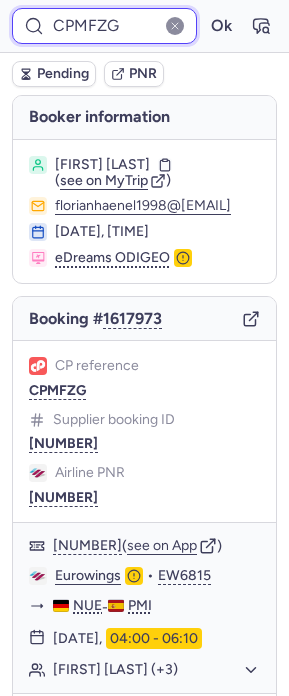 click on "CPMFZG" at bounding box center [104, 26] 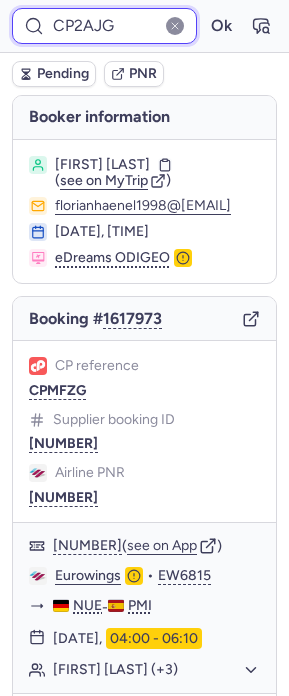type on "CP2AJG" 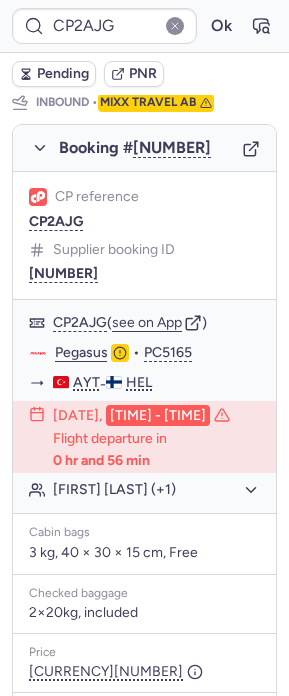 scroll, scrollTop: 1098, scrollLeft: 0, axis: vertical 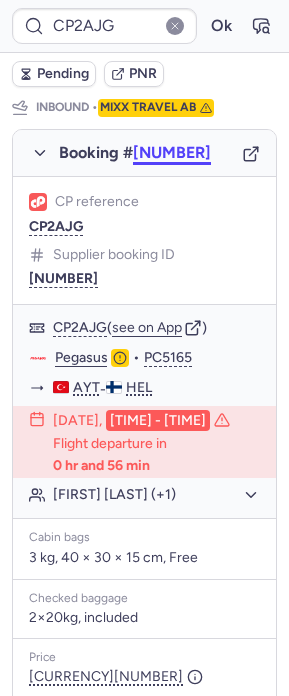 click on "[NUMBER]" at bounding box center [172, 153] 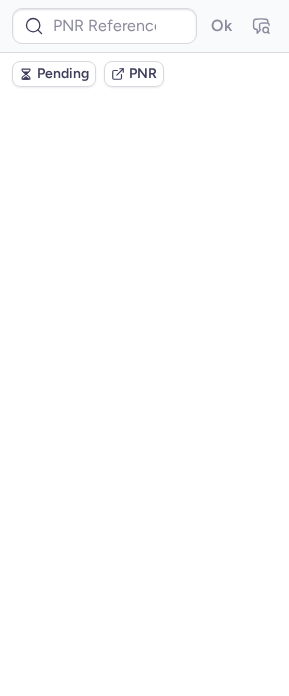 scroll, scrollTop: 0, scrollLeft: 0, axis: both 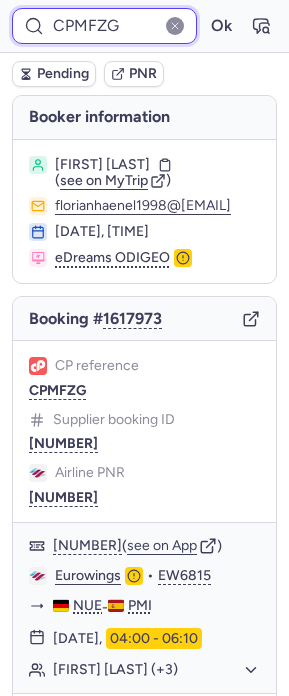 click on "CPMFZG" at bounding box center (104, 26) 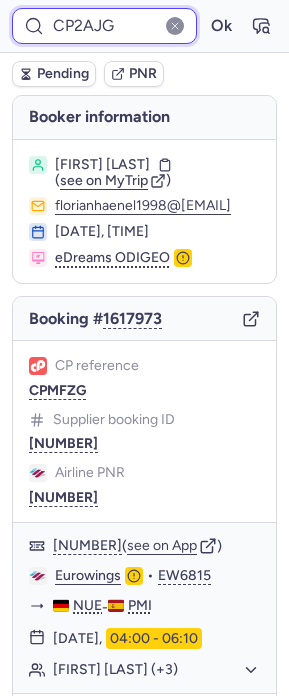 click on "Ok" at bounding box center [221, 26] 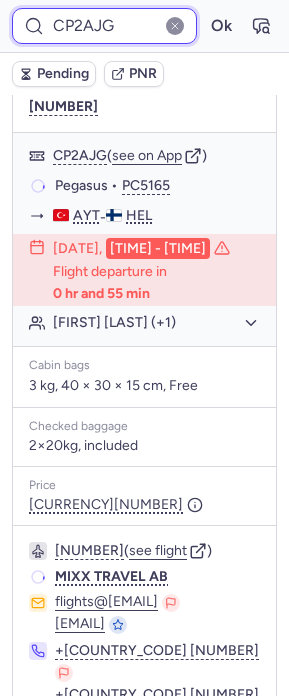 scroll, scrollTop: 988, scrollLeft: 0, axis: vertical 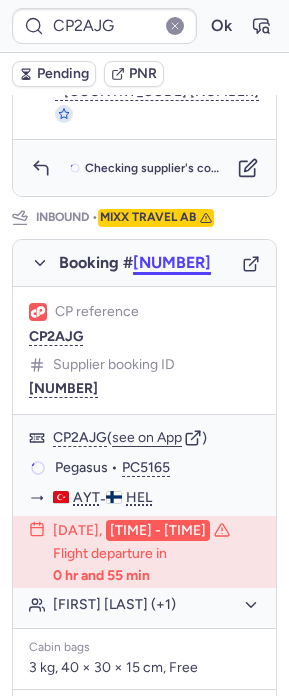 click on "[NUMBER]" at bounding box center (172, 263) 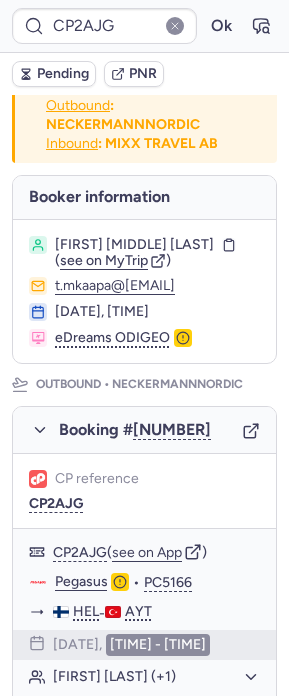 scroll, scrollTop: 0, scrollLeft: 0, axis: both 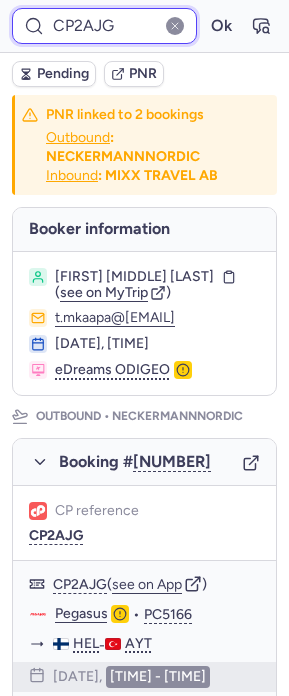 click on "CP2AJG" at bounding box center [104, 26] 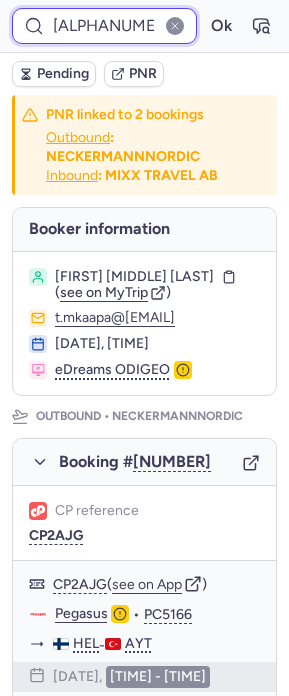 type on "[ALPHANUMERIC_ID]" 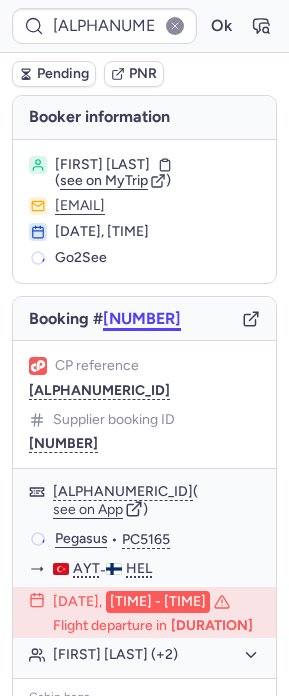 click on "[NUMBER]" at bounding box center [142, 319] 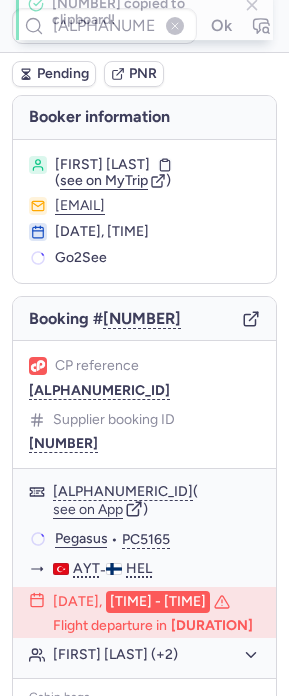 type 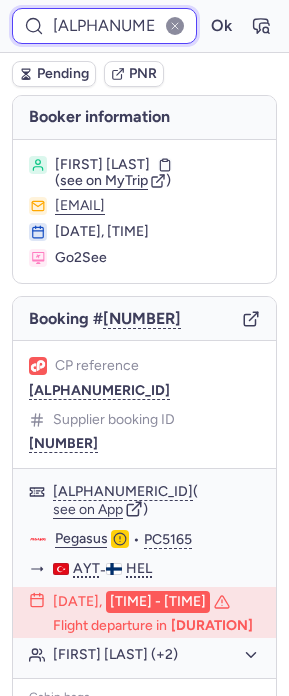 click on "[ALPHANUMERIC_ID]" at bounding box center (104, 26) 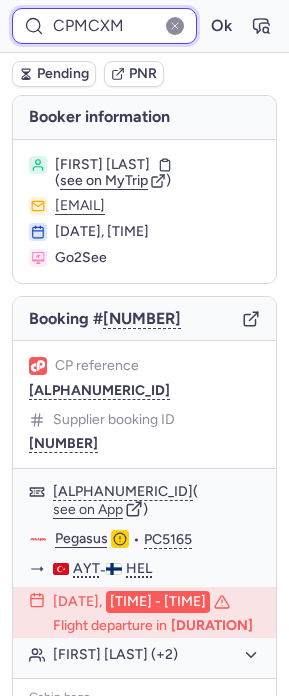 type on "CPMCXM" 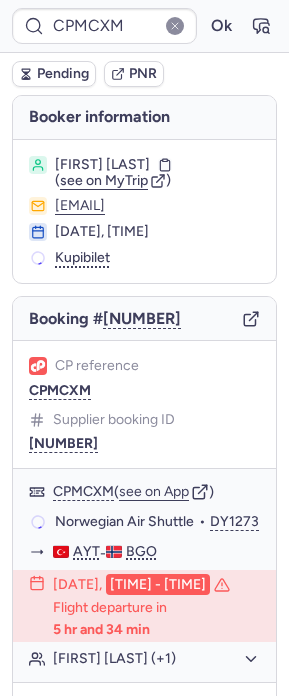 click on "Booking # [NUMBER]" at bounding box center [144, 319] 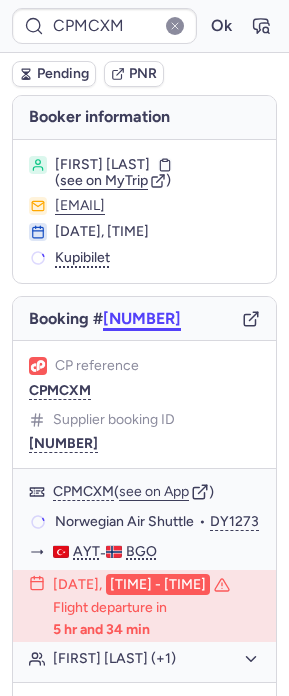 click on "[NUMBER]" at bounding box center (142, 319) 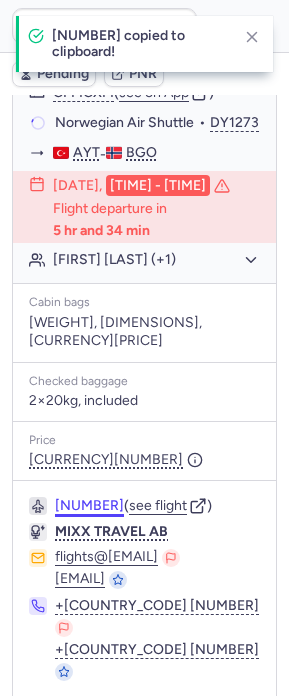 scroll, scrollTop: 0, scrollLeft: 0, axis: both 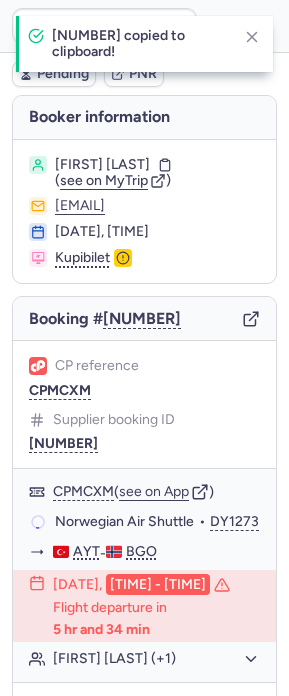 type 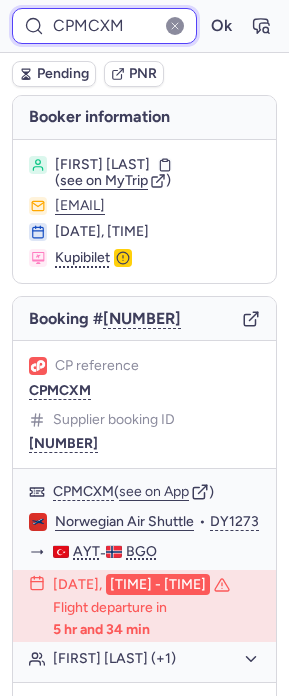 click on "CPMCXM" at bounding box center [104, 26] 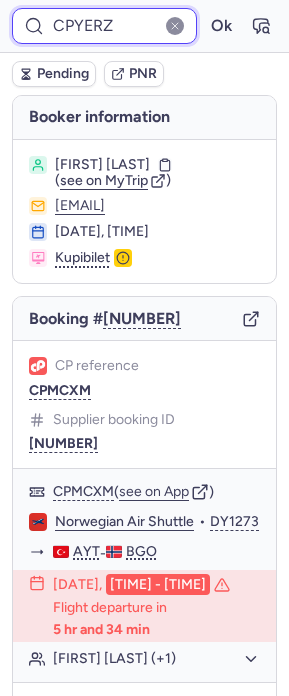 type on "CPYERZ" 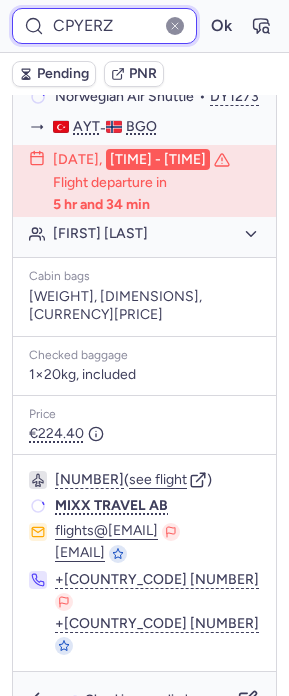 scroll, scrollTop: 0, scrollLeft: 0, axis: both 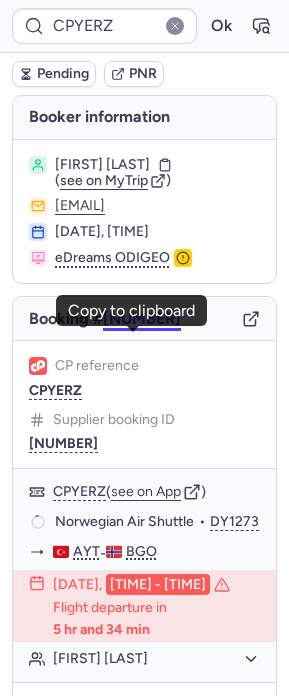 click on "[NUMBER]" at bounding box center (142, 319) 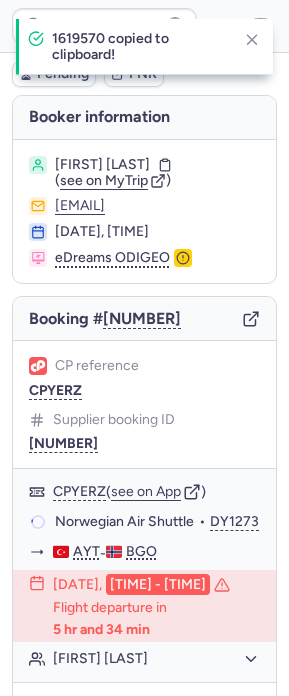 type 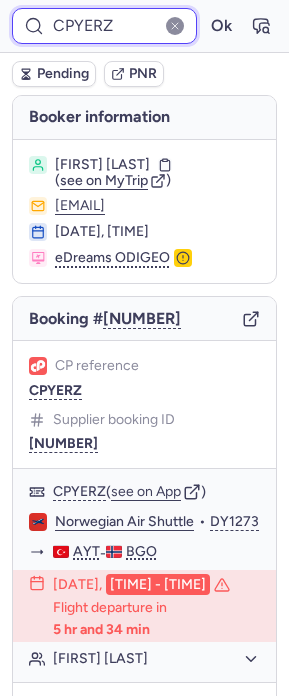 click on "CPYERZ" at bounding box center (104, 26) 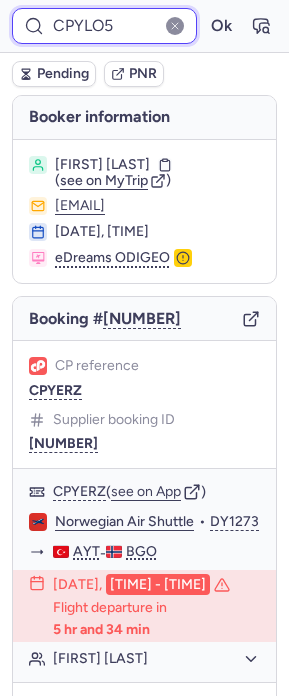type on "CPYLO5" 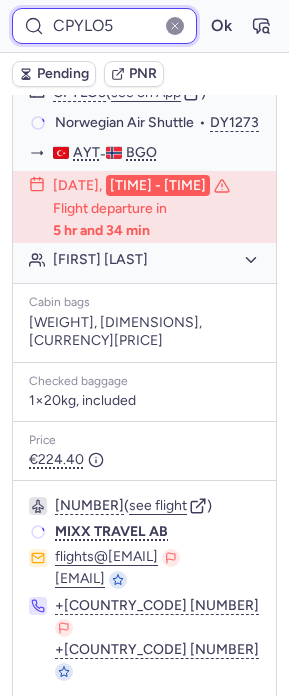 scroll, scrollTop: 0, scrollLeft: 0, axis: both 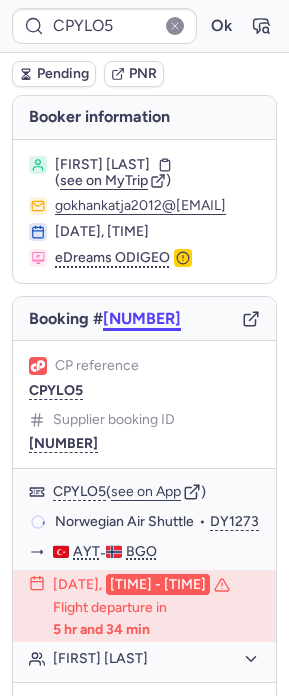 click on "[NUMBER]" at bounding box center [142, 319] 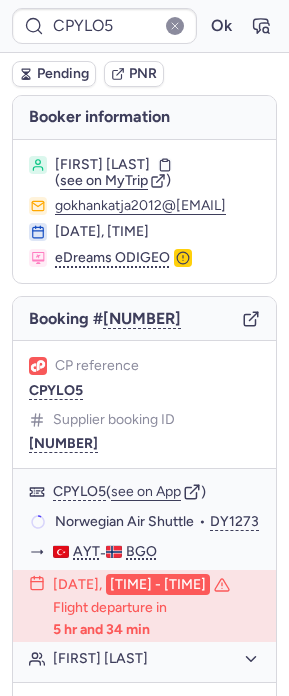type 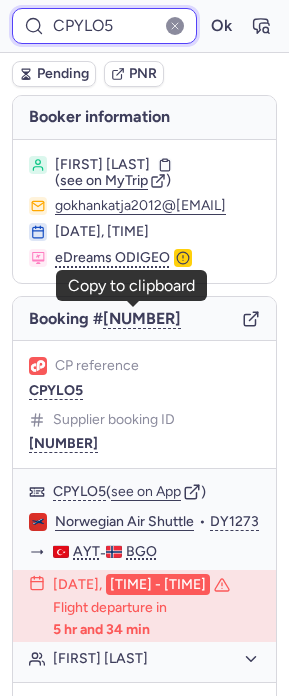 click on "CPYLO5" at bounding box center (104, 26) 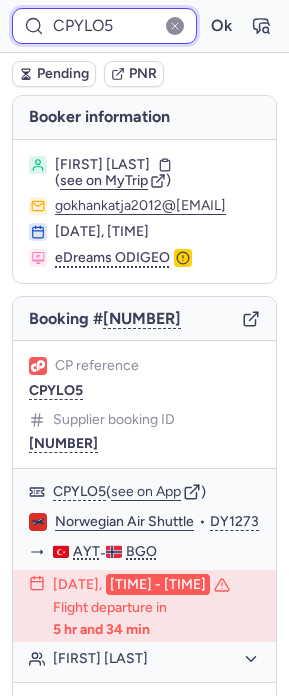 click on "CPYLO5" at bounding box center [104, 26] 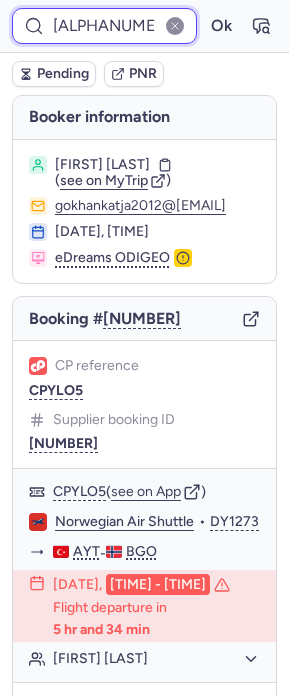 type on "[ALPHANUMERIC_ID]" 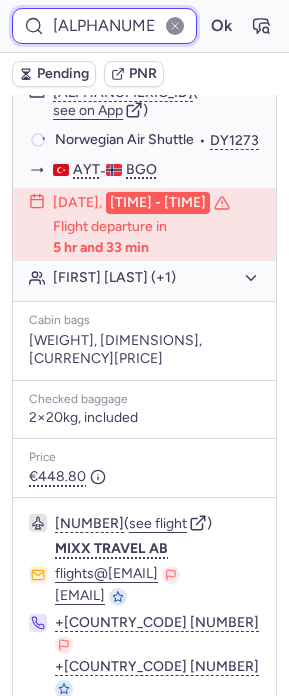 scroll, scrollTop: 0, scrollLeft: 0, axis: both 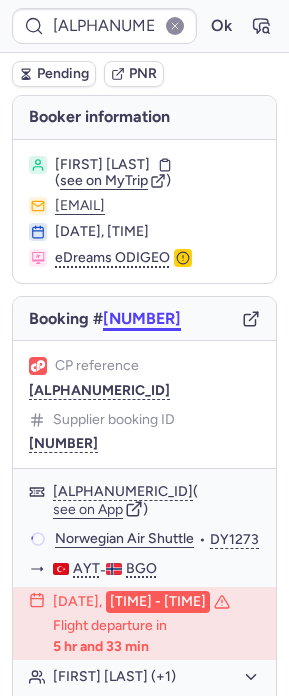 click on "[NUMBER]" at bounding box center [142, 319] 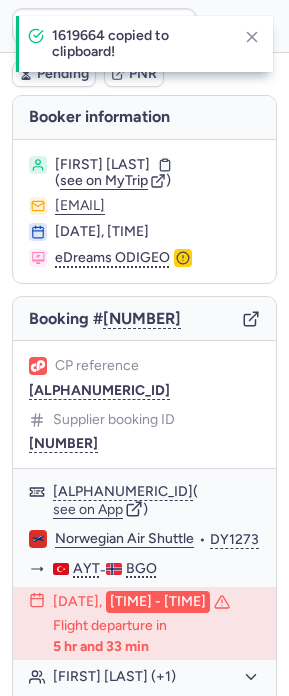 type 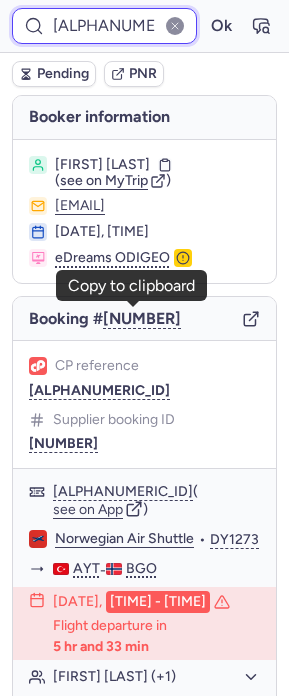 click on "[ALPHANUMERIC_ID]" at bounding box center (104, 26) 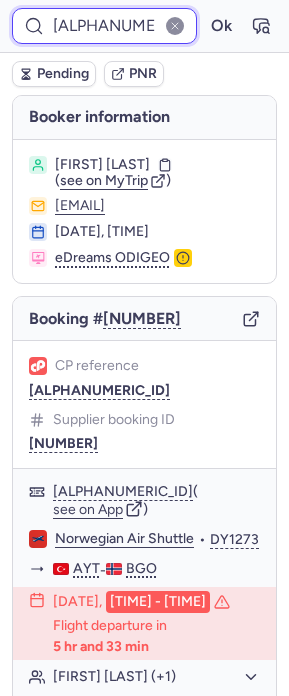 click on "[ALPHANUMERIC_ID]" at bounding box center [104, 26] 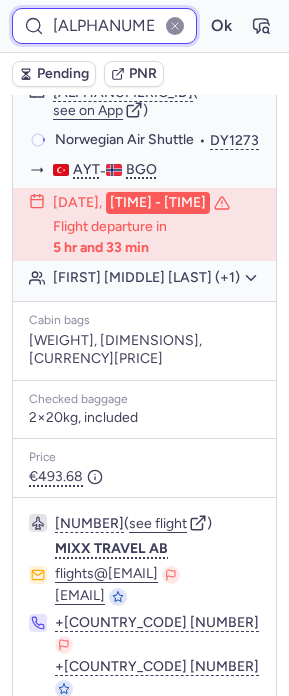 scroll, scrollTop: 0, scrollLeft: 0, axis: both 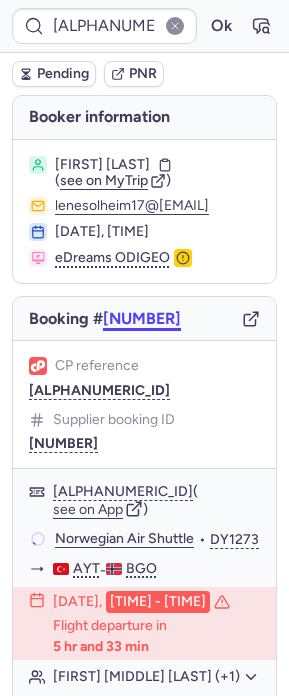 click on "[NUMBER]" at bounding box center [142, 319] 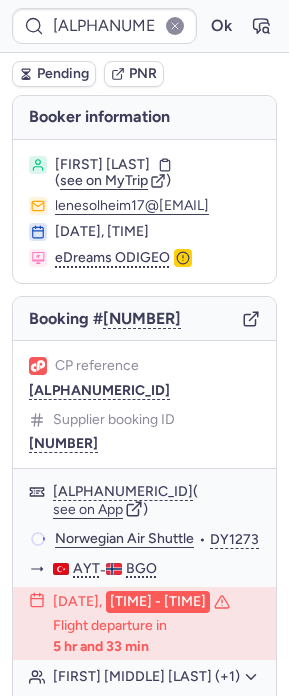 type 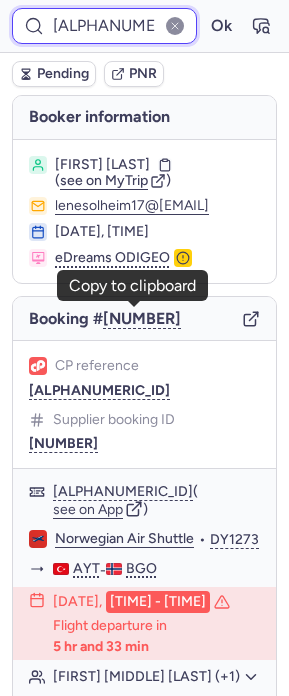 click on "[ALPHANUMERIC_ID]" at bounding box center (104, 26) 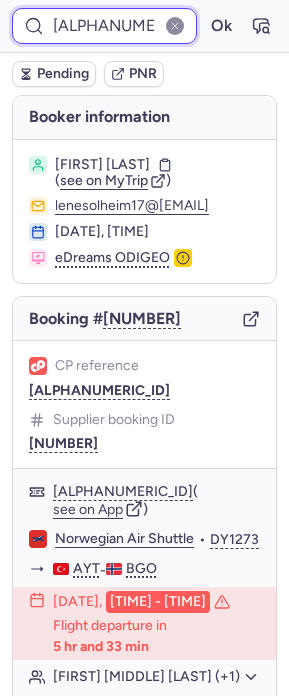 click on "[ALPHANUMERIC_ID]" at bounding box center [104, 26] 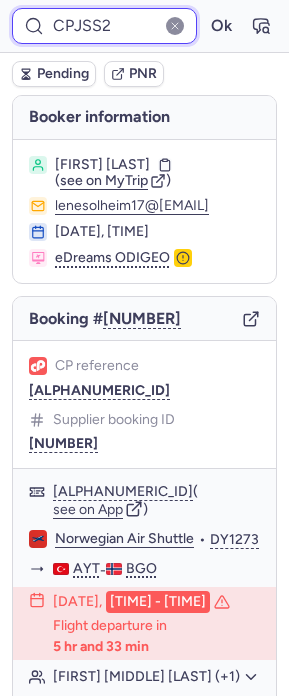 type on "CPJSS2" 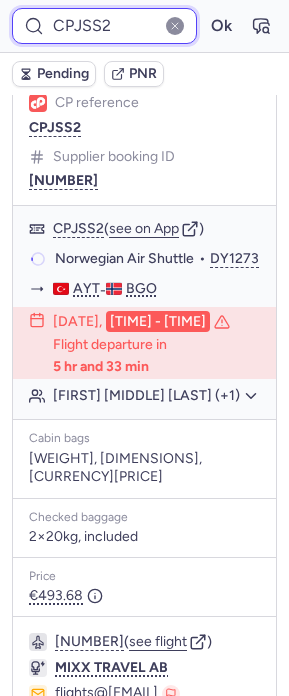 scroll, scrollTop: 0, scrollLeft: 0, axis: both 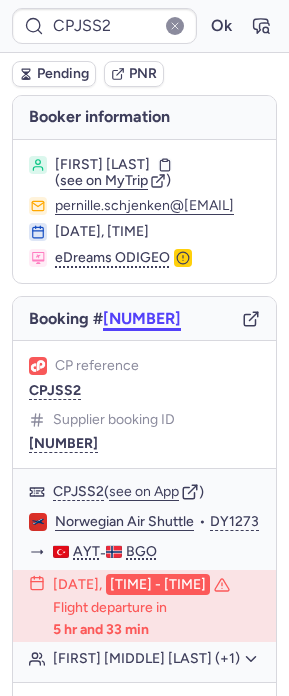 click on "[NUMBER]" at bounding box center [142, 319] 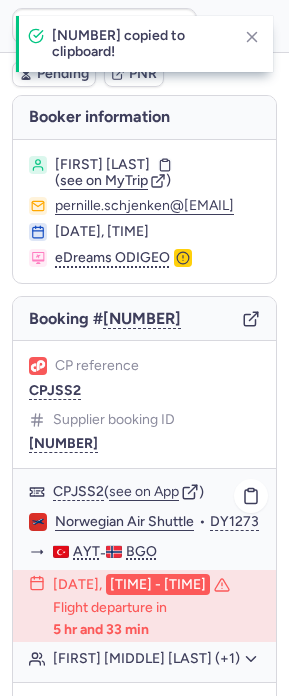 scroll, scrollTop: 399, scrollLeft: 0, axis: vertical 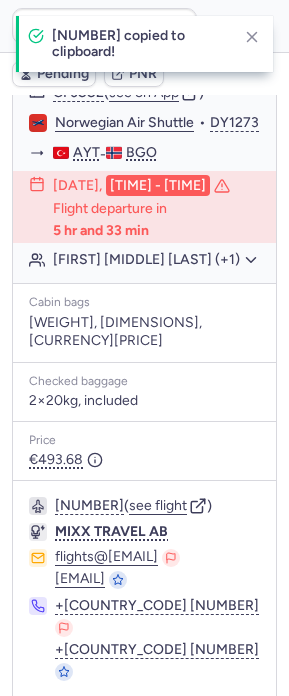 type 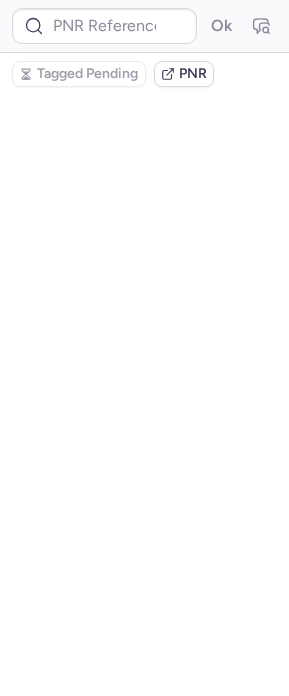 scroll, scrollTop: 0, scrollLeft: 0, axis: both 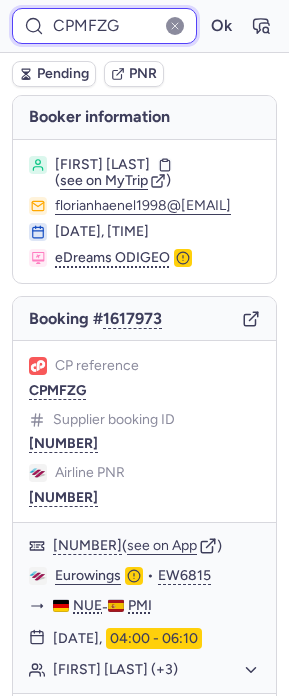 click on "CPMFZG" at bounding box center (104, 26) 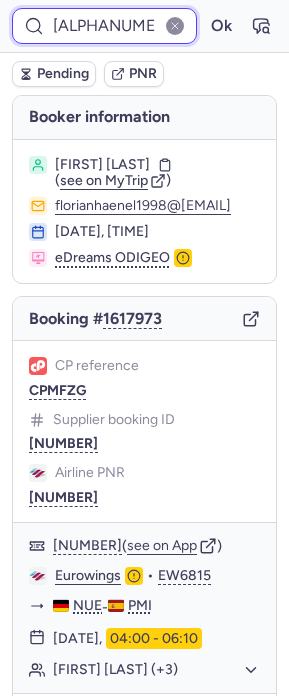 type on "[ALPHANUMERIC_ID]" 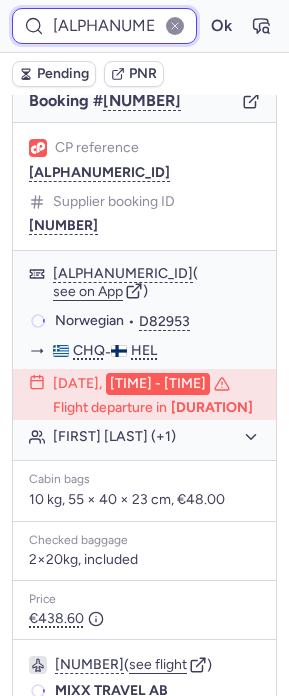 scroll, scrollTop: 0, scrollLeft: 0, axis: both 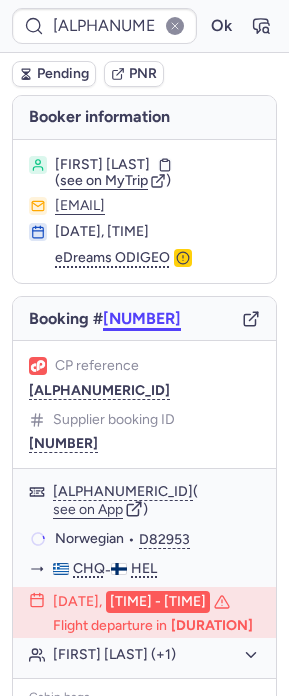 click on "[NUMBER]" at bounding box center (142, 319) 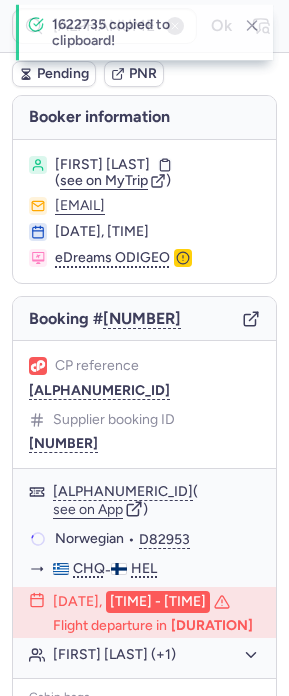 type 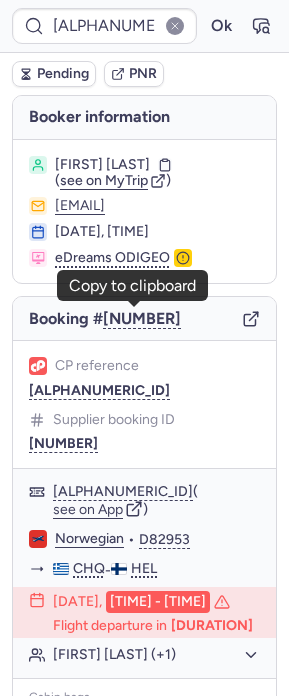 click on "Pending PNR" at bounding box center [144, 74] 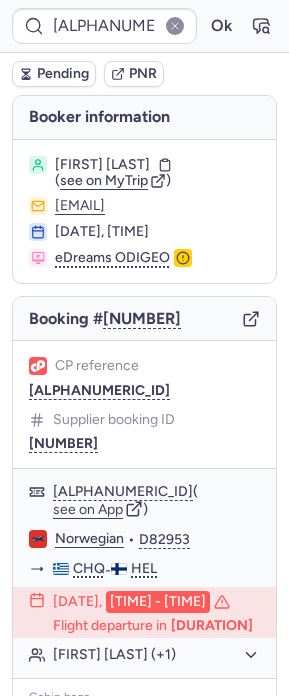 click on "[ALPHANUMERIC_ID]  Ok" at bounding box center (144, 26) 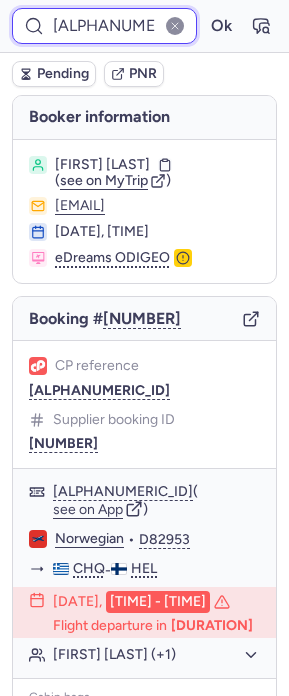 click on "[ALPHANUMERIC_ID]" at bounding box center [104, 26] 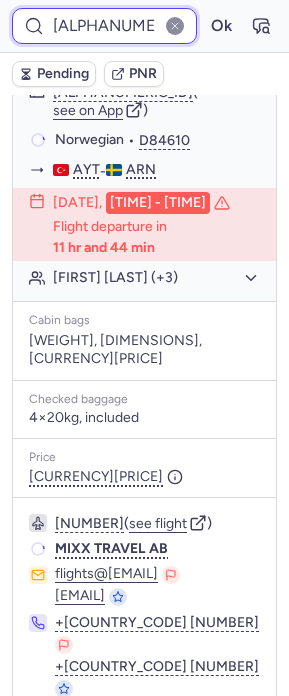 scroll, scrollTop: 0, scrollLeft: 0, axis: both 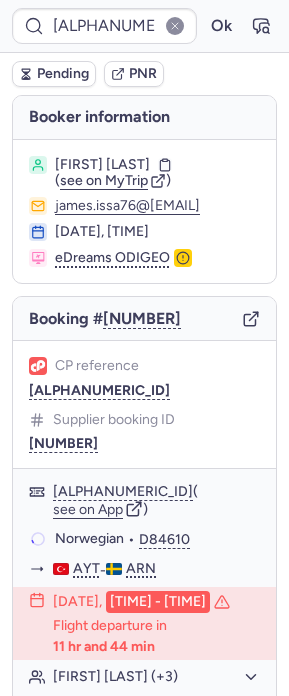 click on "Booking # [NUMBER]" at bounding box center (144, 319) 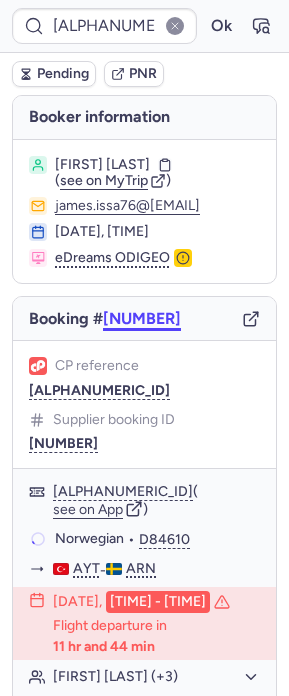 click on "[NUMBER]" at bounding box center (142, 319) 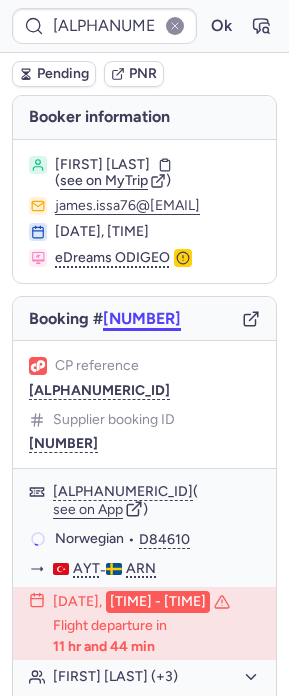 type 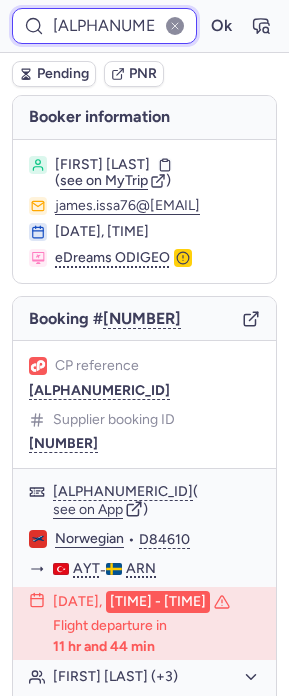 click on "[ALPHANUMERIC_ID]" at bounding box center [104, 26] 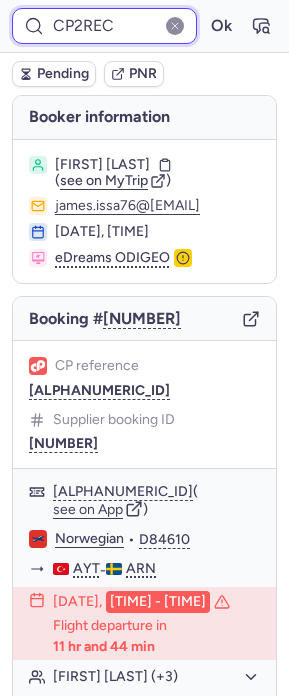 type on "CP2REC" 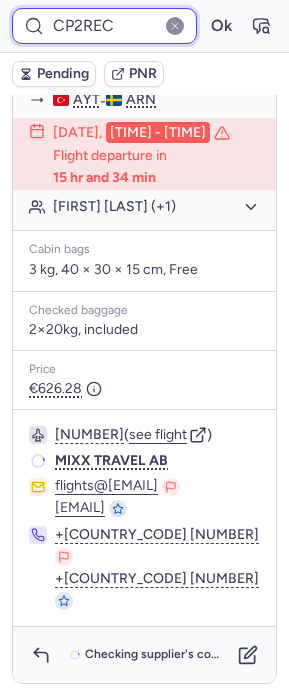 scroll, scrollTop: 0, scrollLeft: 0, axis: both 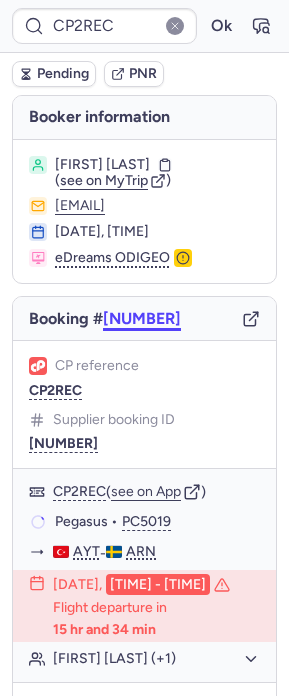 click on "[NUMBER]" at bounding box center [142, 319] 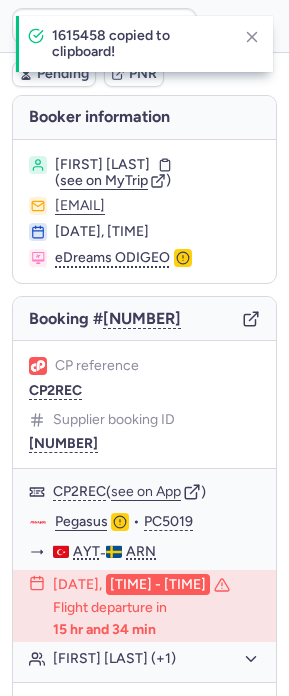 type 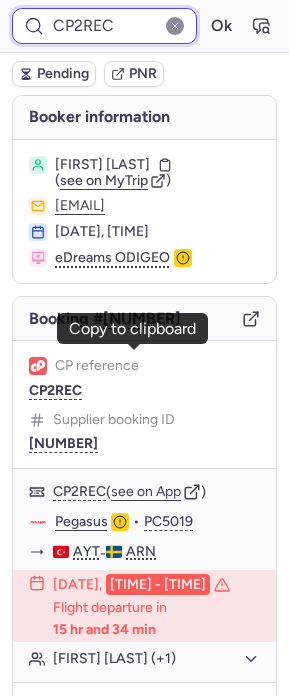 click on "CP2REC" at bounding box center [104, 26] 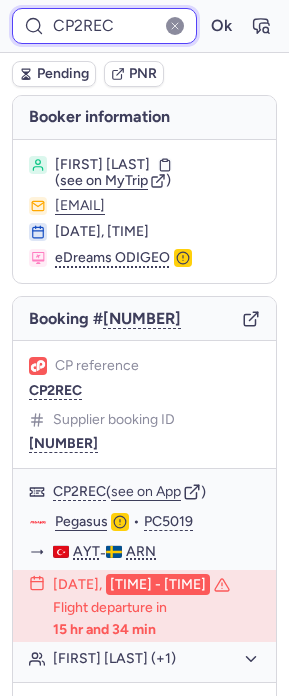 click on "CP2REC" at bounding box center (104, 26) 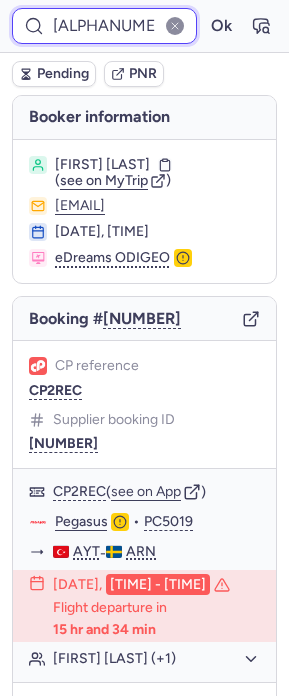 type on "[ALPHANUMERIC_ID]" 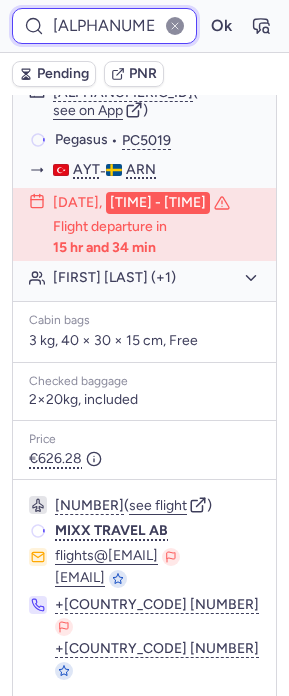 scroll, scrollTop: 0, scrollLeft: 0, axis: both 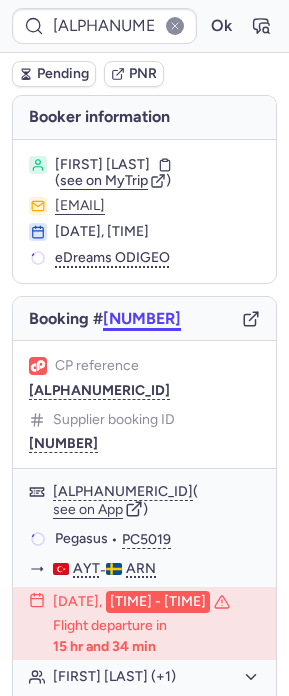 click on "[NUMBER]" at bounding box center (142, 319) 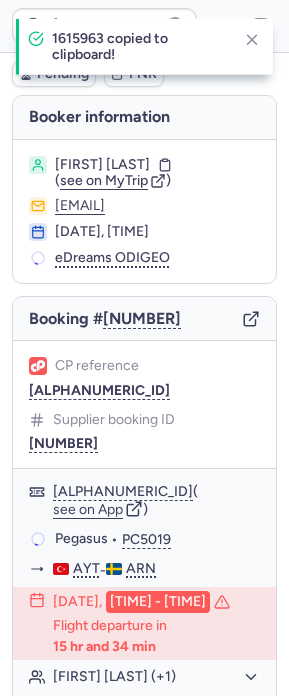 type 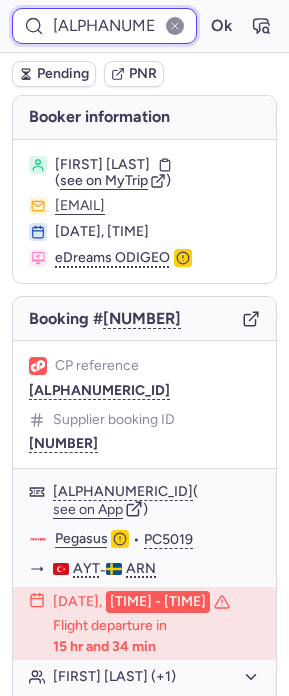 click on "[ALPHANUMERIC_ID]" at bounding box center (104, 26) 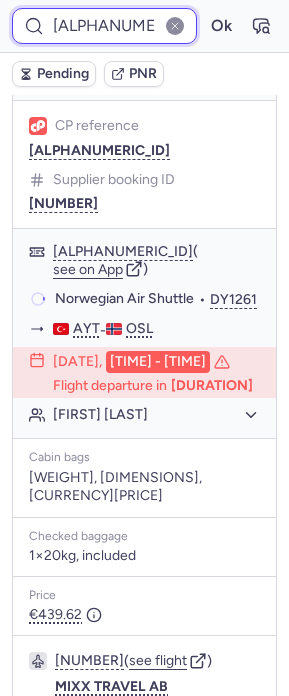 scroll, scrollTop: 0, scrollLeft: 0, axis: both 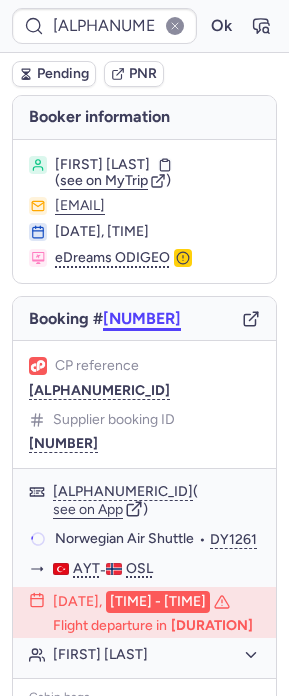 click on "[NUMBER]" at bounding box center [142, 319] 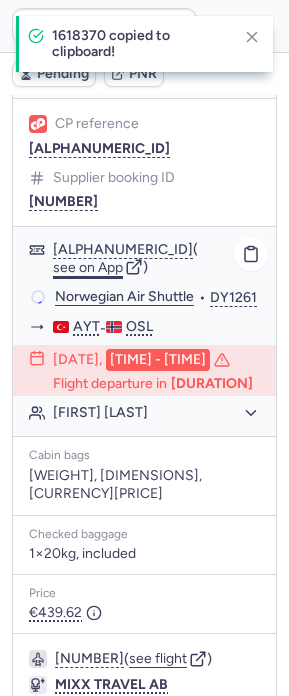 scroll, scrollTop: 399, scrollLeft: 0, axis: vertical 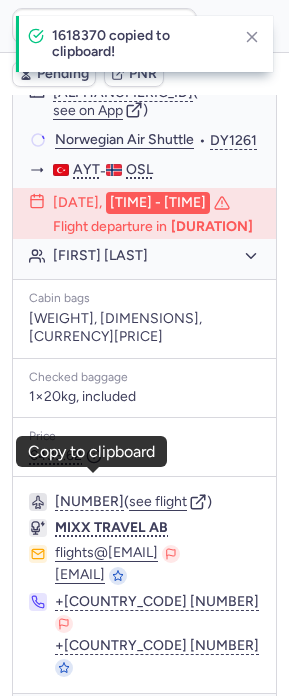 type 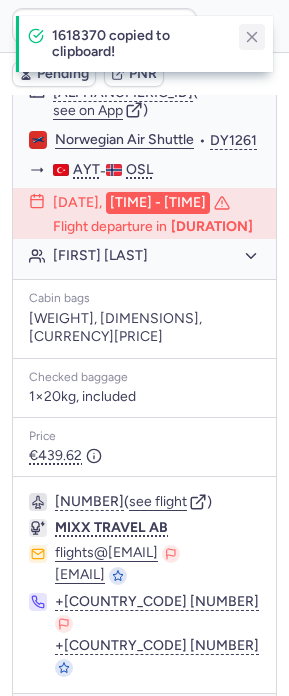 click at bounding box center (252, 37) 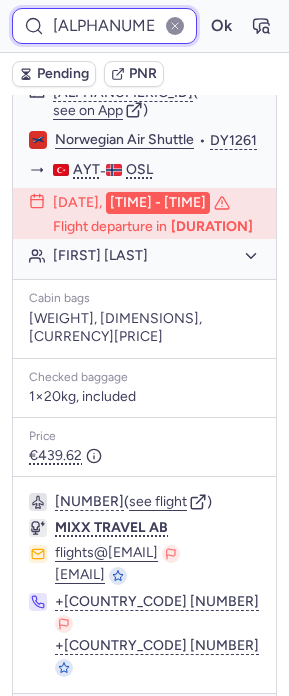 click on "[ALPHANUMERIC_ID]" at bounding box center [104, 26] 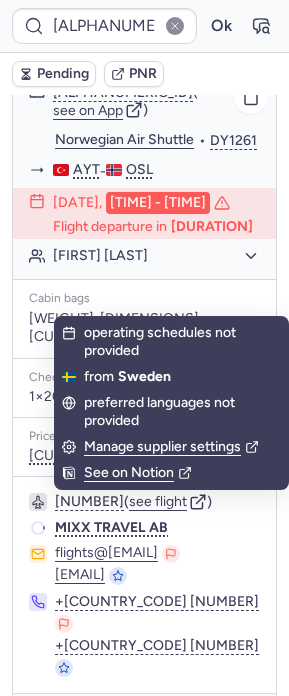 scroll, scrollTop: 0, scrollLeft: 0, axis: both 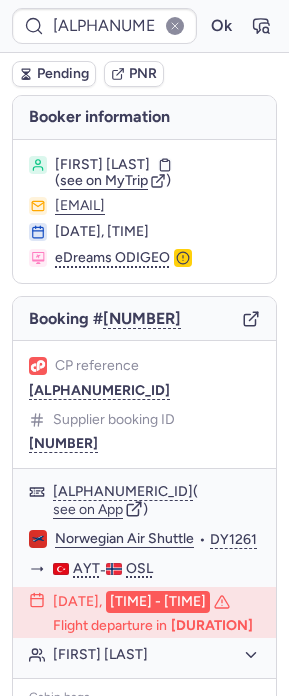 click on "Booking # [NUMBER]" at bounding box center [144, 319] 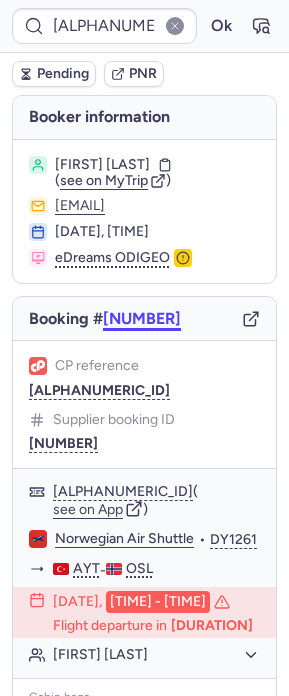 click on "[NUMBER]" at bounding box center (142, 319) 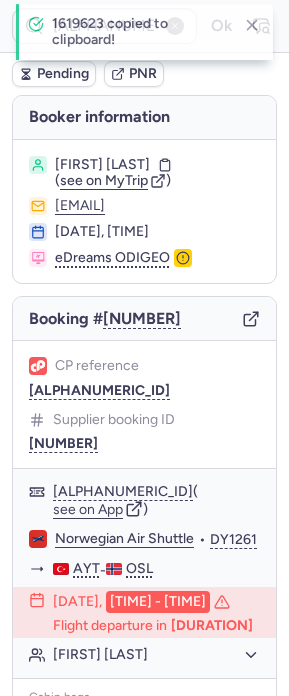 type 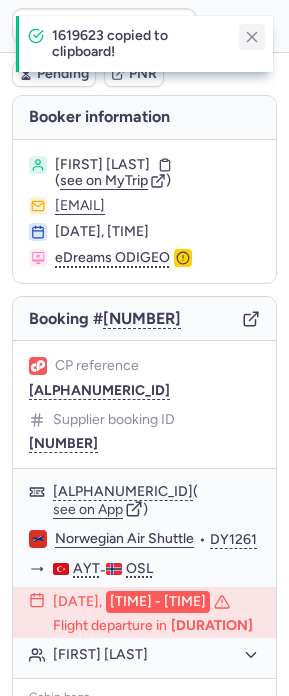click 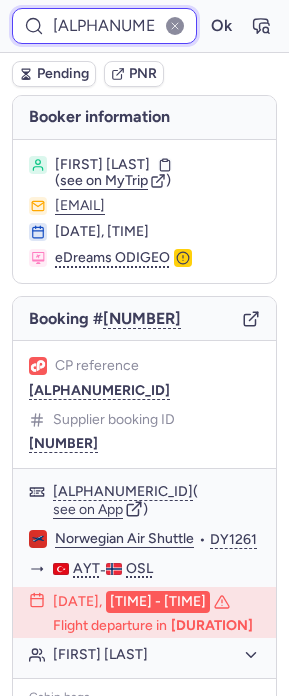 click on "[ALPHANUMERIC_ID]" at bounding box center (104, 26) 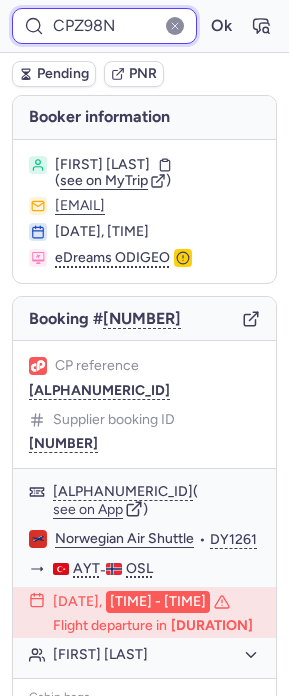 type on "CPZ98N" 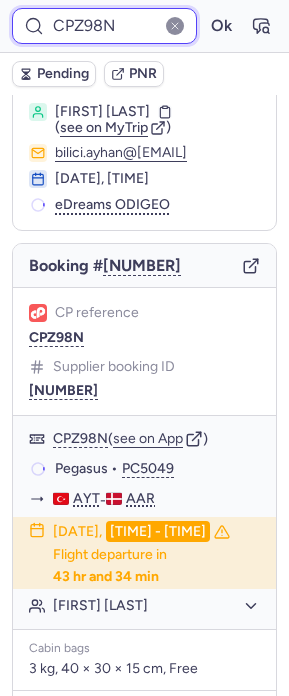 scroll, scrollTop: 0, scrollLeft: 0, axis: both 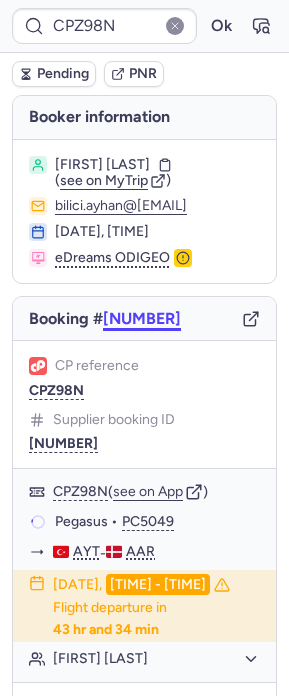 click on "[NUMBER]" at bounding box center [142, 319] 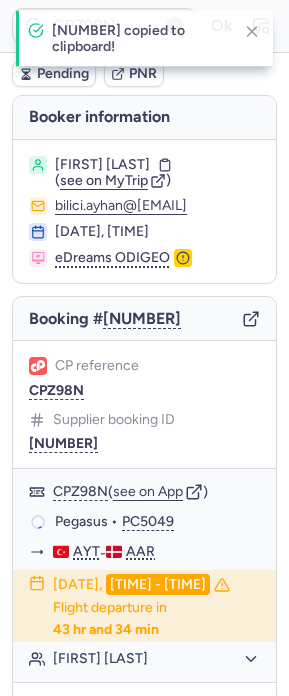 type 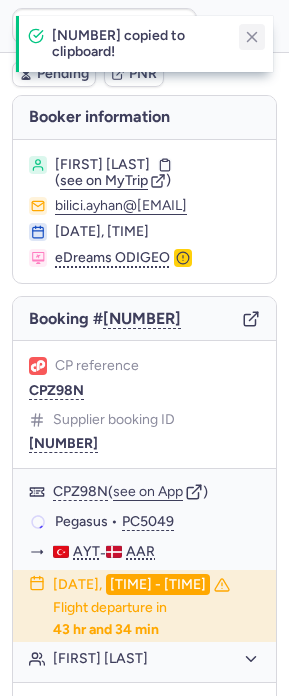 click 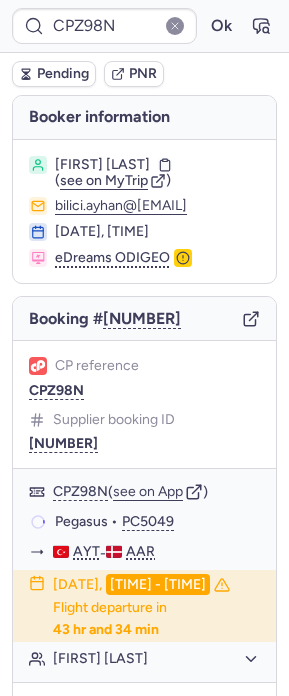 click on "CPZ98N  Ok" at bounding box center (144, 26) 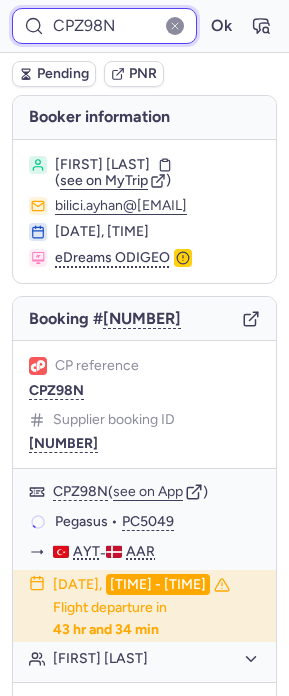 click on "CPZ98N" at bounding box center [104, 26] 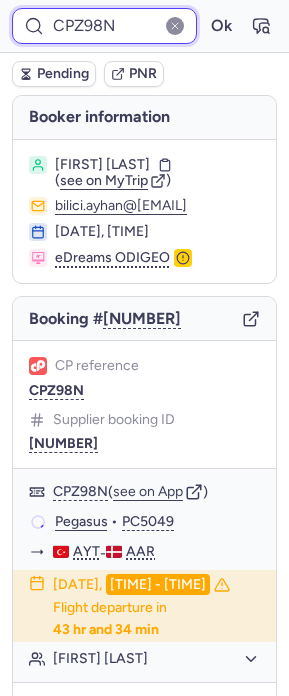 click on "CPZ98N" at bounding box center [104, 26] 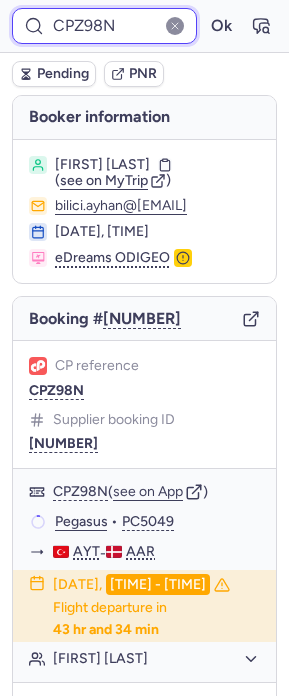 paste on "[ALPHANUMERIC_ID]" 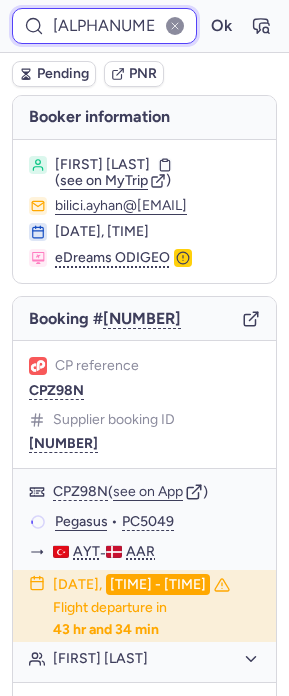 type on "[ALPHANUMERIC_ID]" 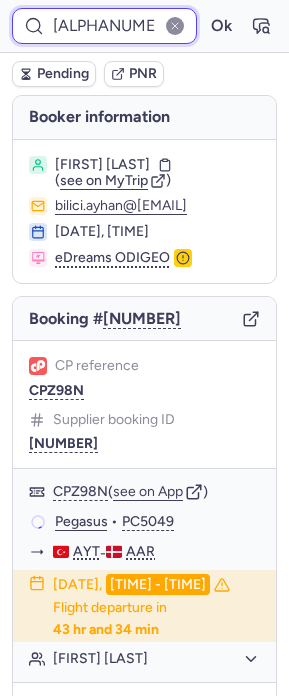click on "Ok" at bounding box center (221, 26) 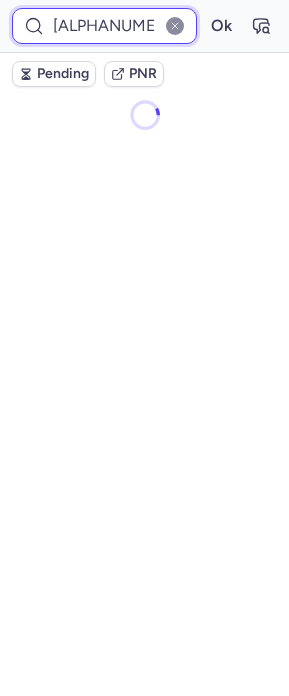 click on "Ok" at bounding box center [221, 26] 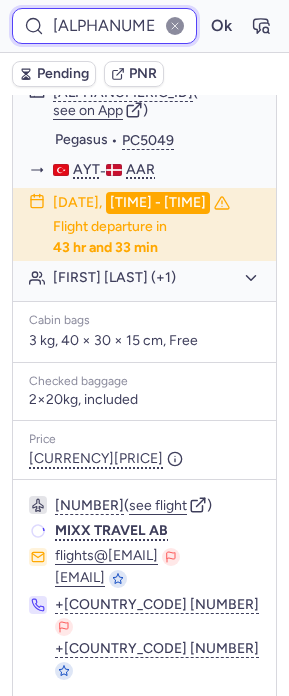 scroll, scrollTop: 0, scrollLeft: 0, axis: both 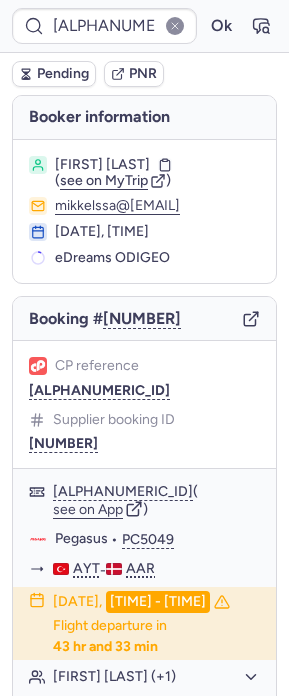 click on "Booking # [NUMBER]" at bounding box center (144, 319) 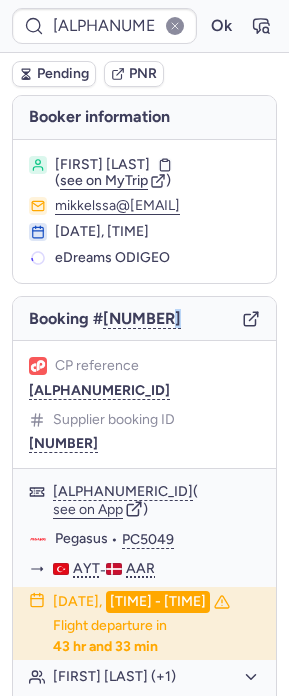 click on "Booking # [NUMBER]" at bounding box center [144, 319] 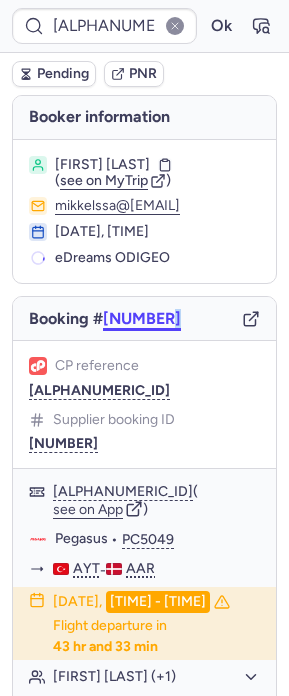 click on "[NUMBER]" at bounding box center [142, 319] 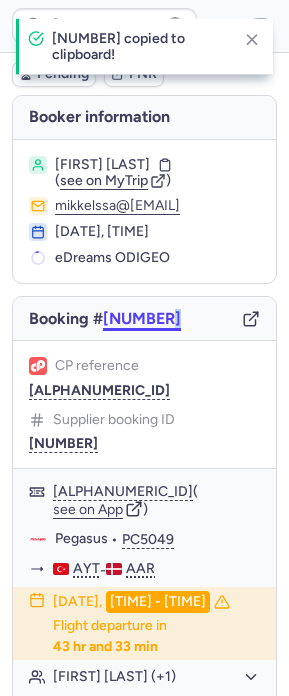 type 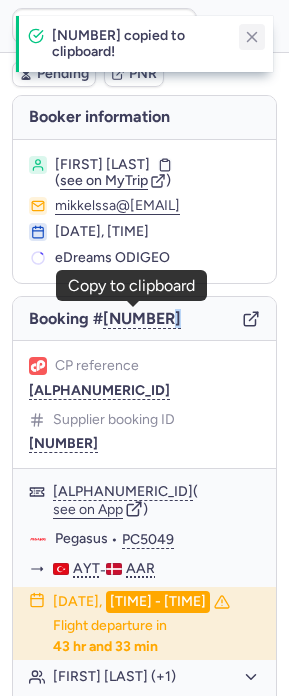 click 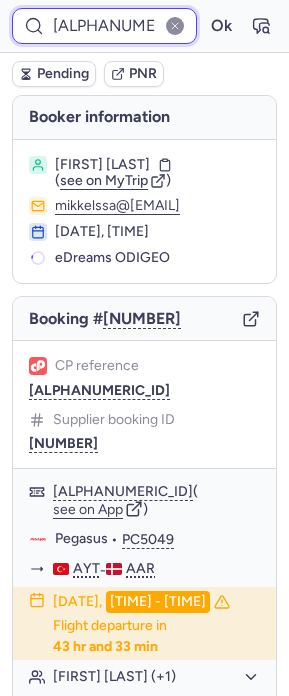 click on "[ALPHANUMERIC_ID]" at bounding box center [104, 26] 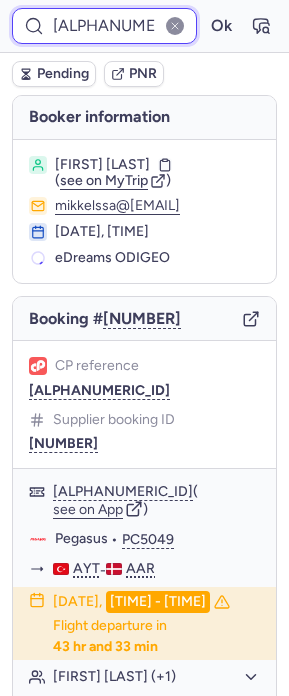click on "[ALPHANUMERIC_ID]" at bounding box center [104, 26] 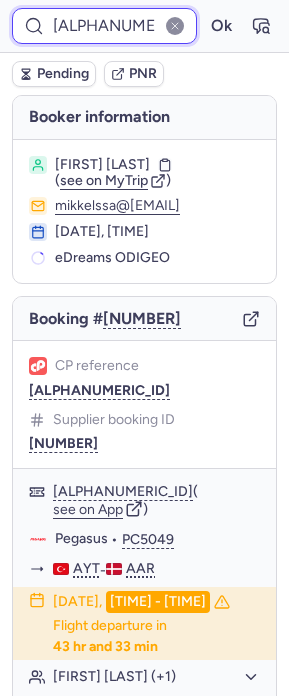 paste on "G3LD" 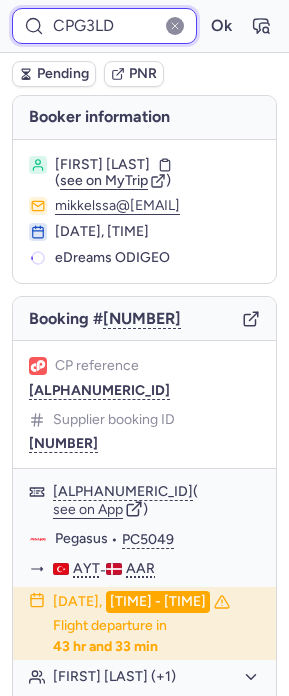 type on "CPG3LD" 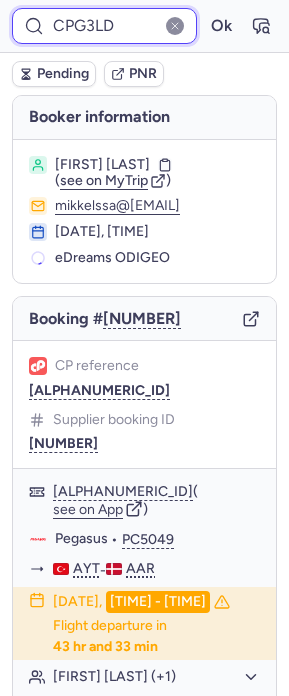 click on "Ok" at bounding box center [221, 26] 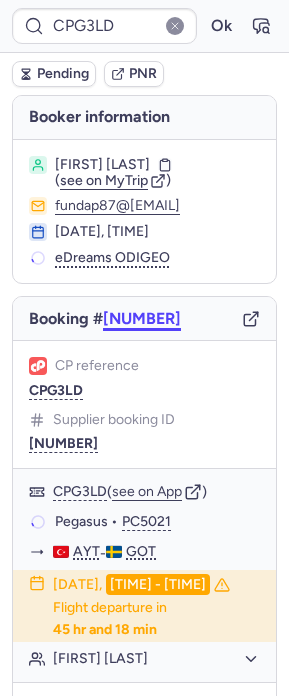 click on "[NUMBER]" at bounding box center (142, 319) 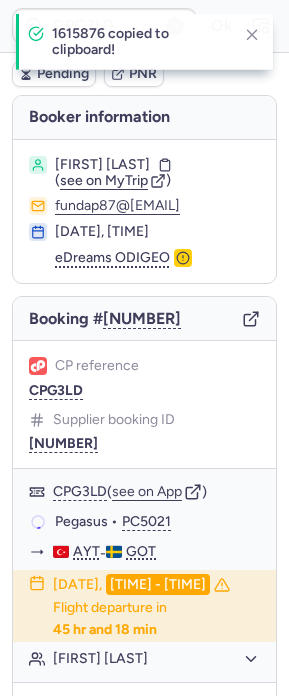 type 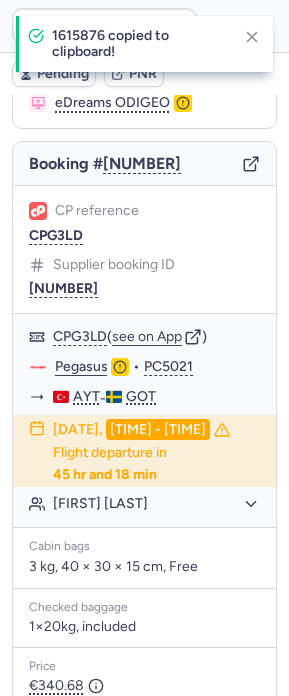 scroll, scrollTop: 0, scrollLeft: 0, axis: both 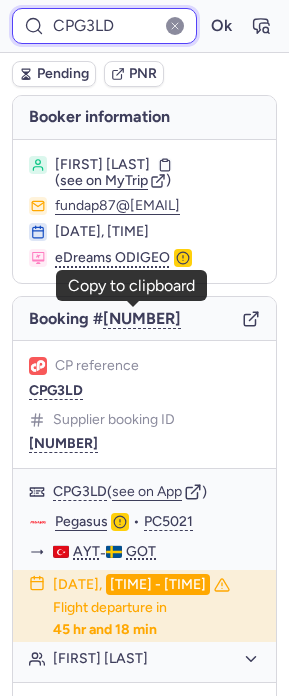 click on "CPG3LD" at bounding box center [104, 26] 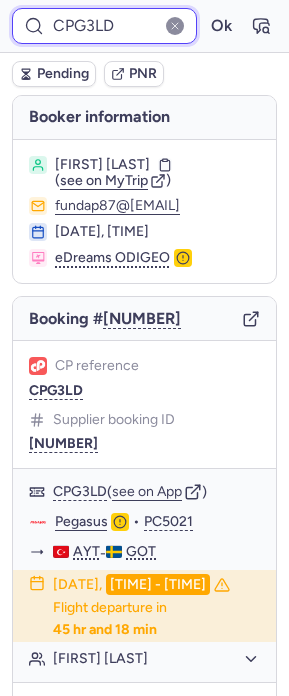 click on "CPG3LD" at bounding box center [104, 26] 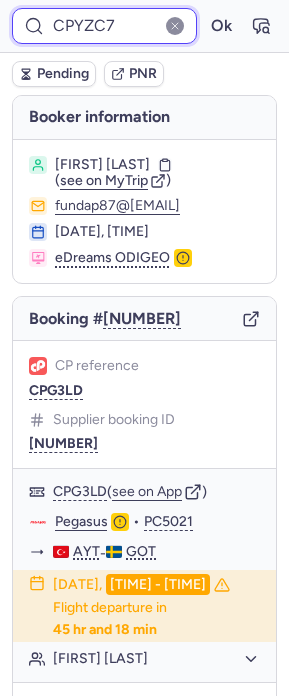 type on "CPYZC7" 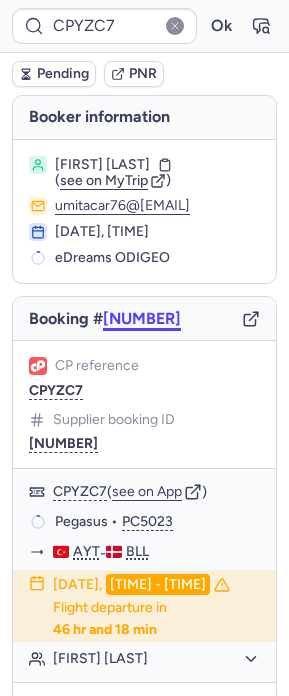click on "[NUMBER]" at bounding box center (142, 319) 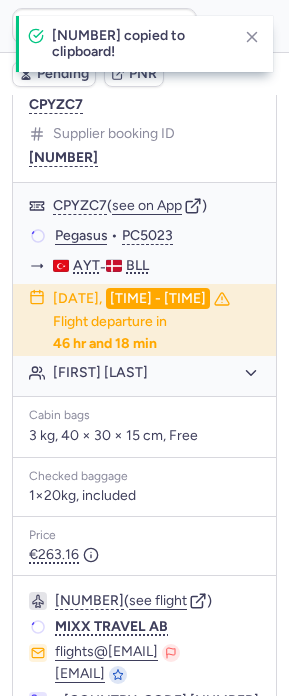 scroll, scrollTop: 399, scrollLeft: 0, axis: vertical 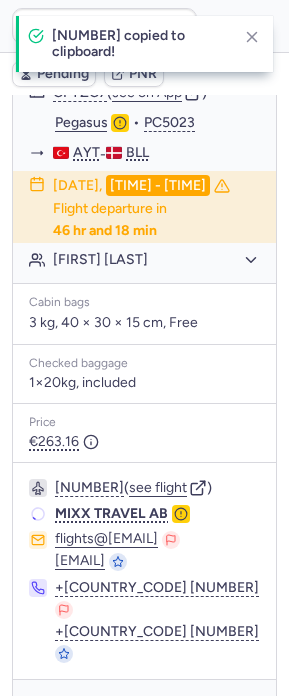 type 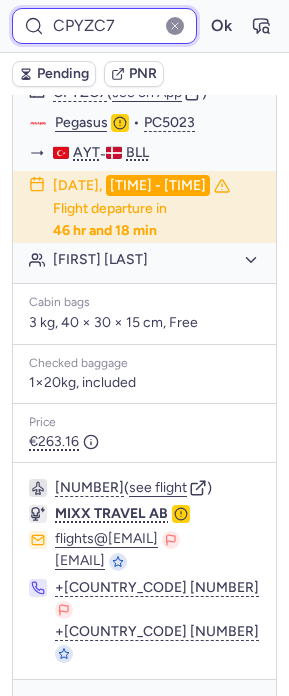 click on "CPYZC7" at bounding box center [104, 26] 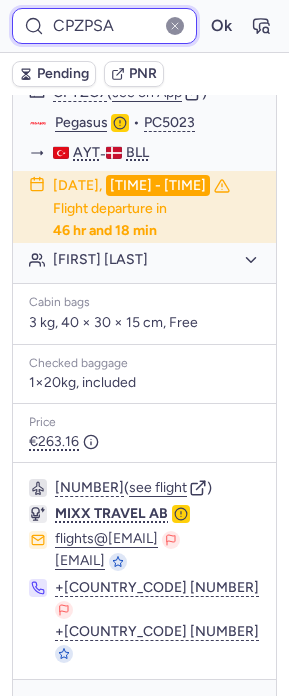 type on "CPZPSA" 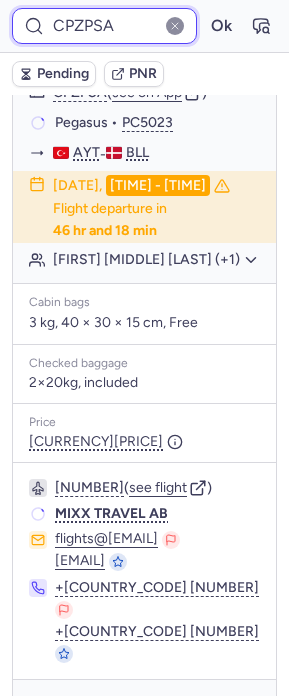 scroll, scrollTop: 0, scrollLeft: 0, axis: both 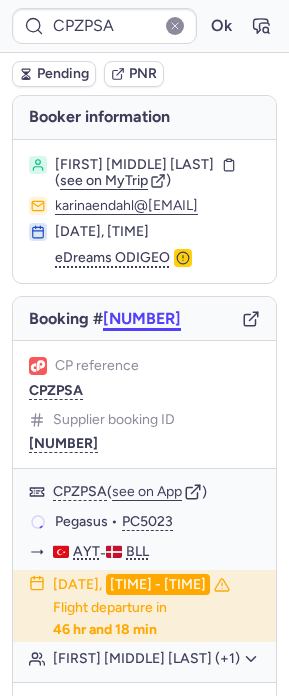 click on "[NUMBER]" at bounding box center (142, 319) 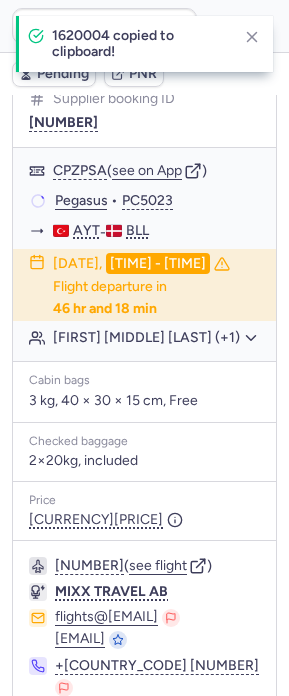 scroll, scrollTop: 431, scrollLeft: 0, axis: vertical 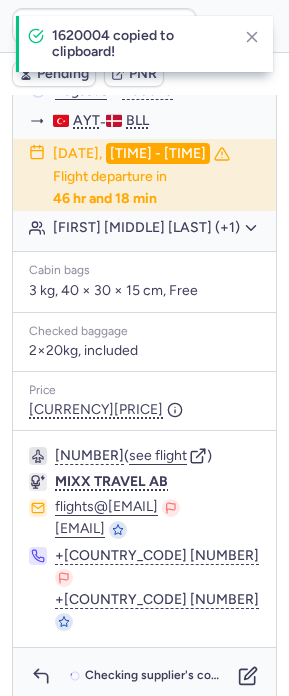 type 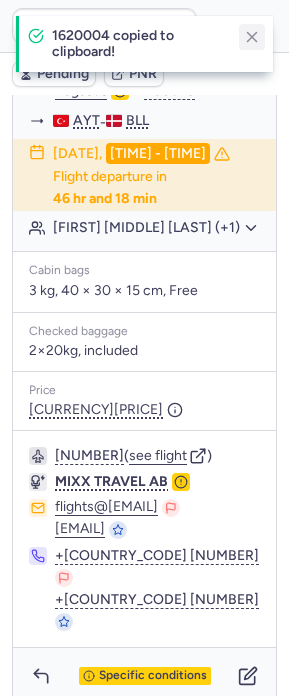 click at bounding box center (252, 37) 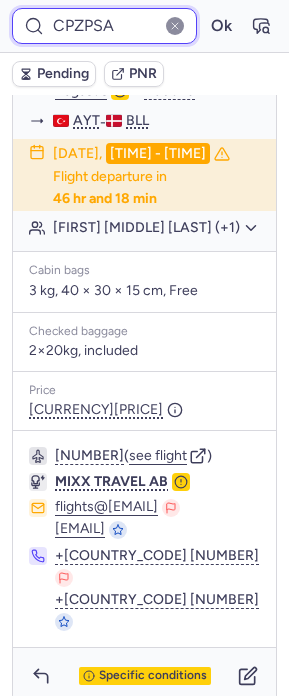 click on "CPZPSA" at bounding box center (104, 26) 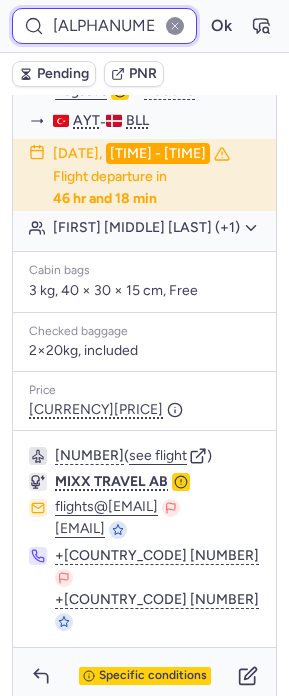 type on "[ALPHANUMERIC_ID]" 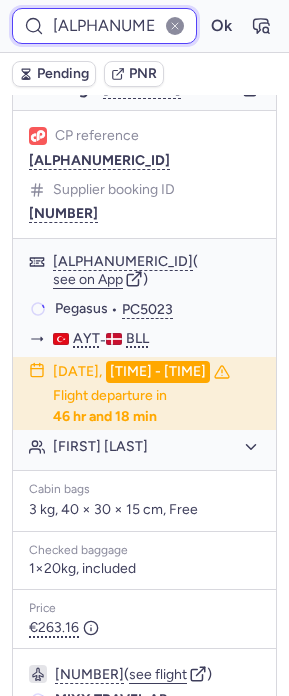scroll, scrollTop: 0, scrollLeft: 0, axis: both 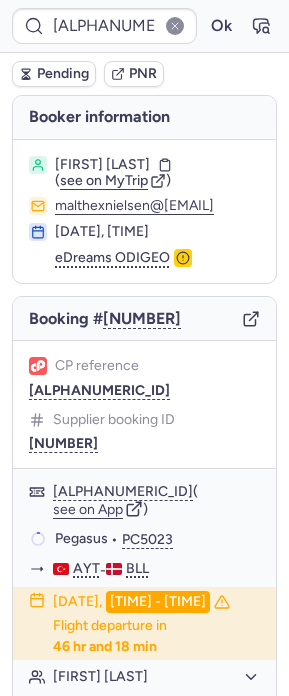 click on "Booking # [NUMBER]" at bounding box center [144, 319] 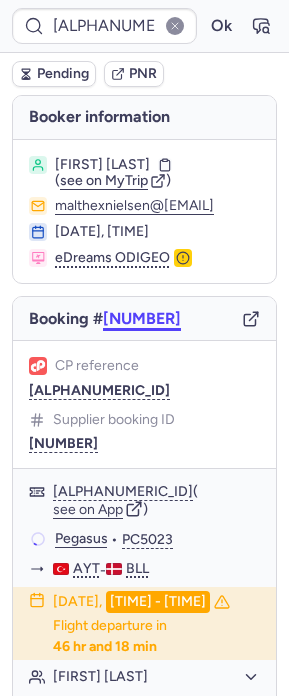 click on "[NUMBER]" at bounding box center (142, 319) 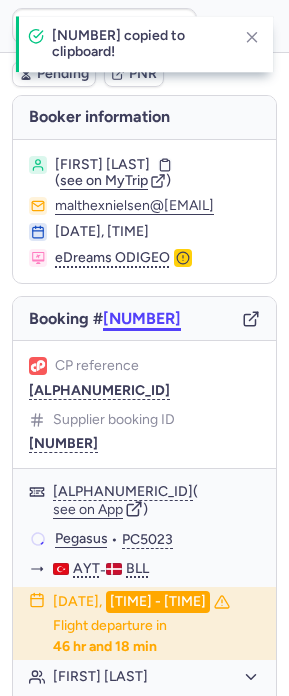 type 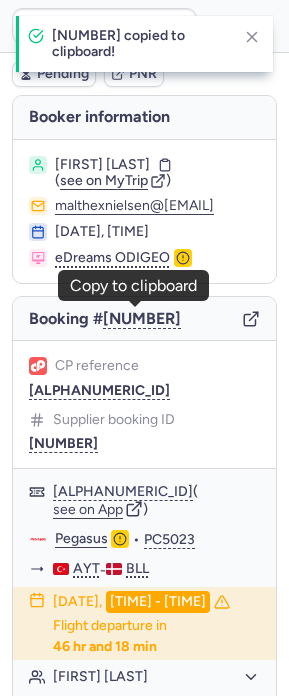 click on "[NUMBER] copied to clipboard!" at bounding box center [140, 44] 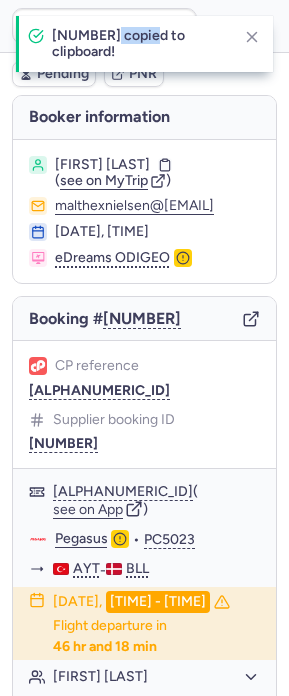 click on "[NUMBER] copied to clipboard!" at bounding box center [140, 44] 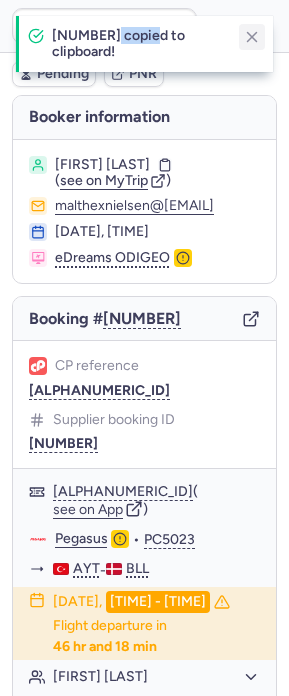 click 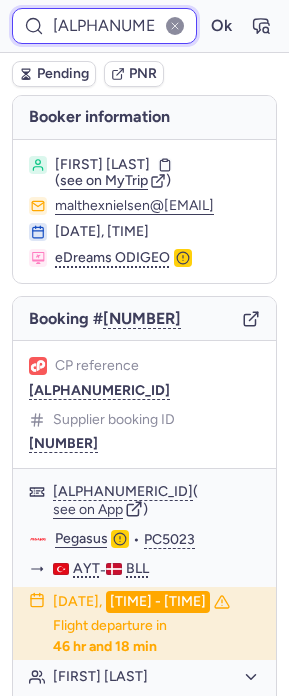 click on "[ALPHANUMERIC_ID]" at bounding box center [104, 26] 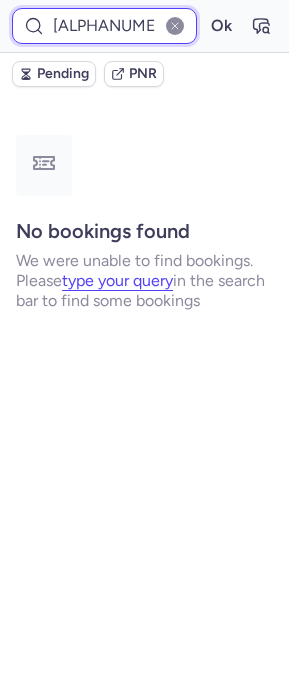 type on "[ALPHANUMERIC_ID]" 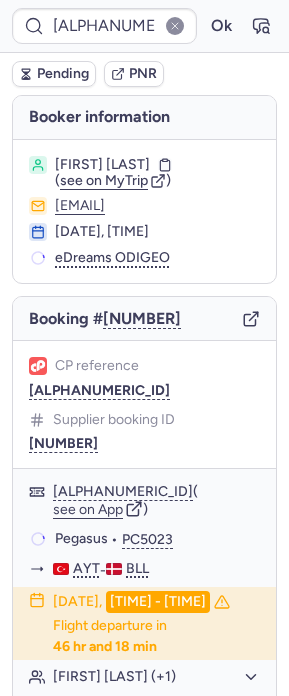 click on "Booking # [NUMBER]" at bounding box center (144, 319) 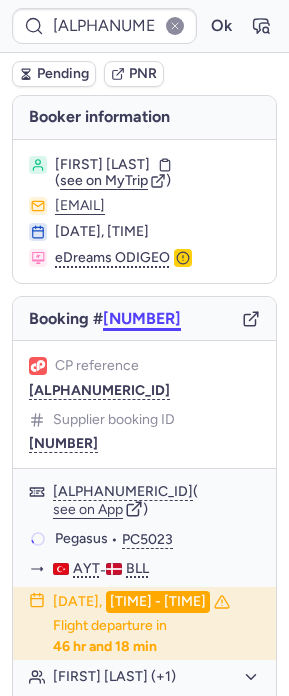 click on "[NUMBER]" at bounding box center (142, 319) 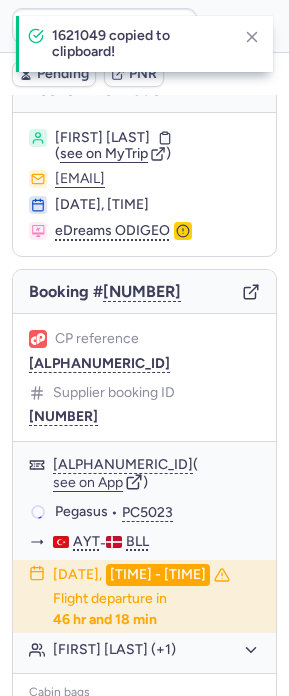 scroll, scrollTop: 0, scrollLeft: 0, axis: both 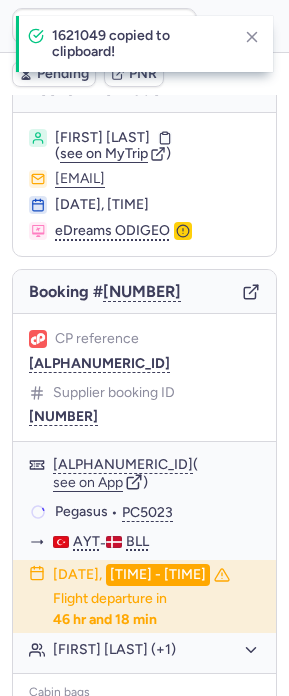 type 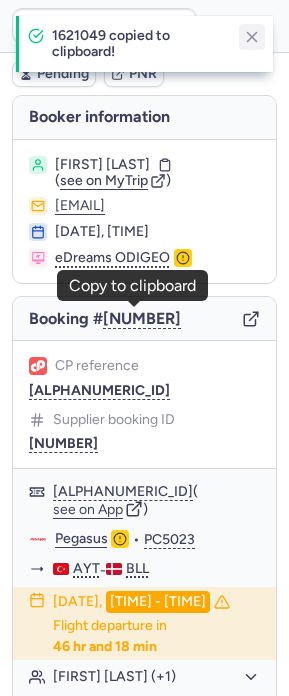 click 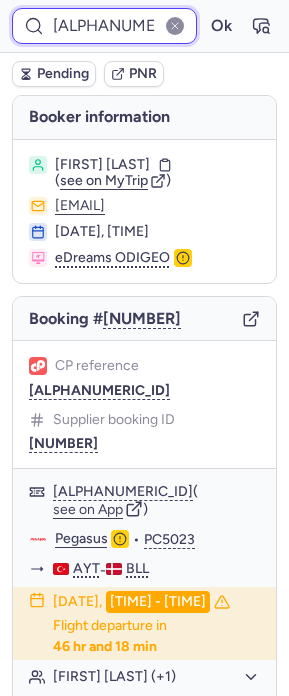 click on "[ALPHANUMERIC_ID]" at bounding box center (104, 26) 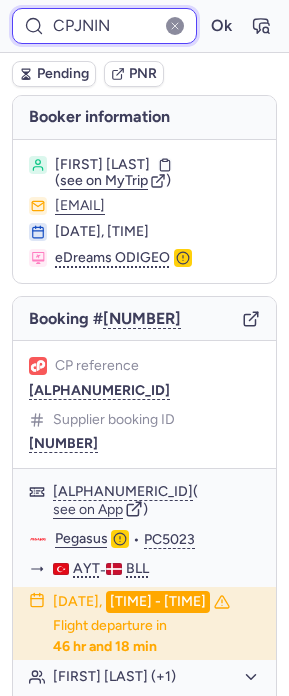 type on "CPJNIN" 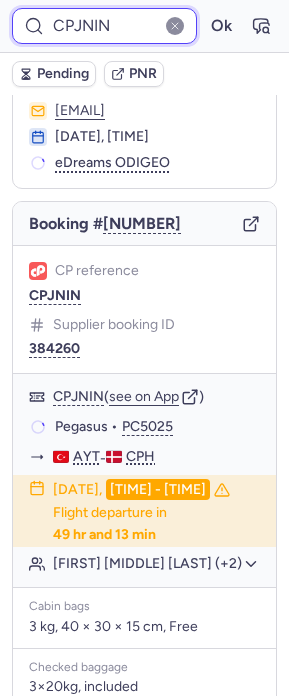 scroll, scrollTop: 0, scrollLeft: 0, axis: both 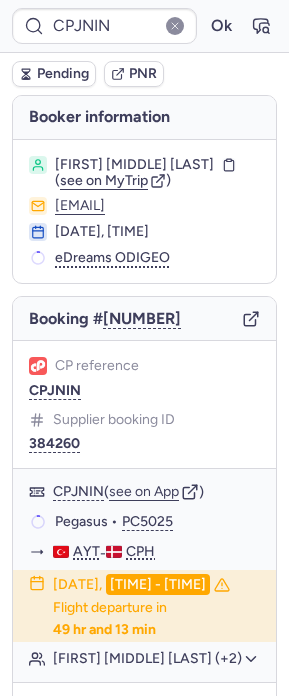 click on "Booking # [NUMBER]" at bounding box center [144, 319] 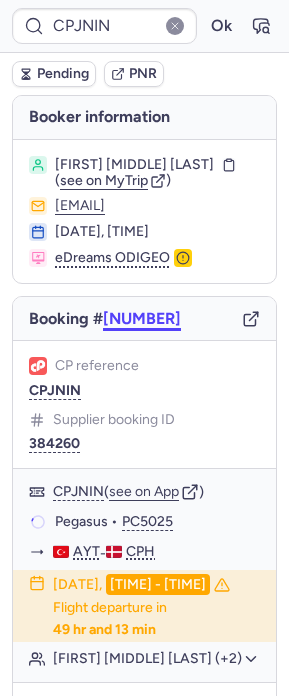 click on "[NUMBER]" at bounding box center [142, 319] 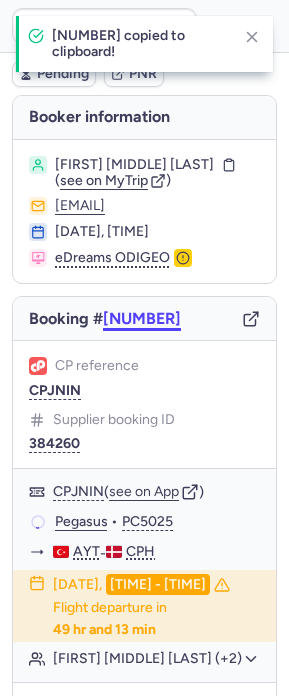 scroll, scrollTop: 413, scrollLeft: 0, axis: vertical 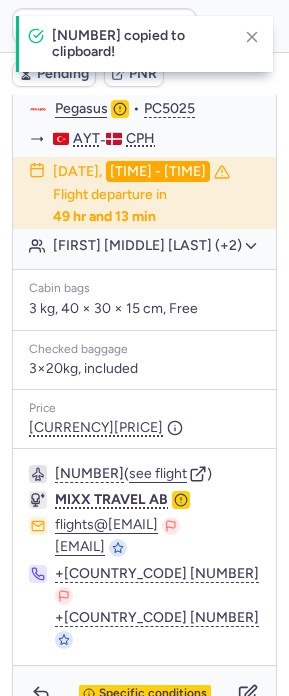 type 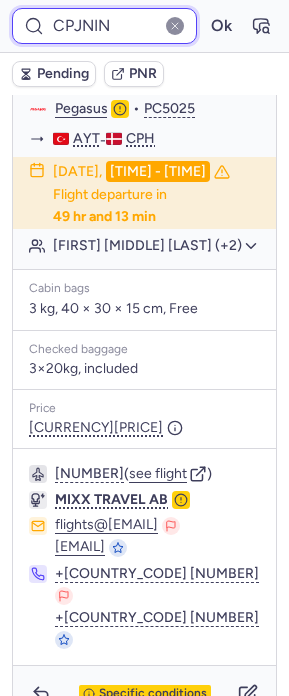 click on "CPJNIN" at bounding box center [104, 26] 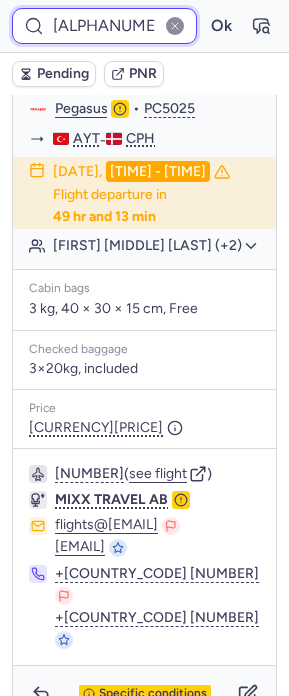 type on "[ALPHANUMERIC_ID]" 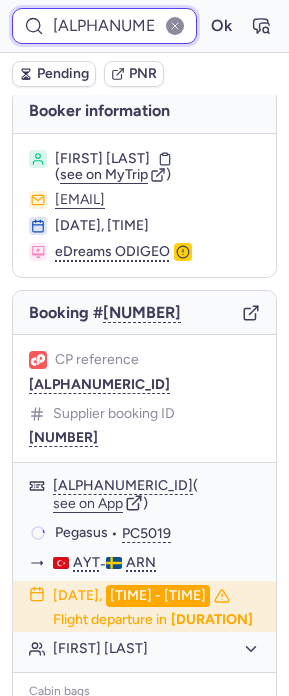 scroll, scrollTop: 0, scrollLeft: 0, axis: both 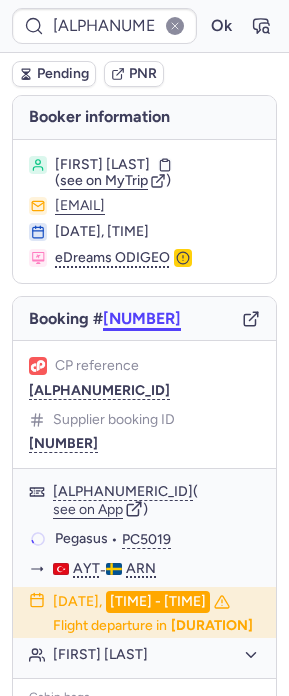 click on "[NUMBER]" at bounding box center [142, 319] 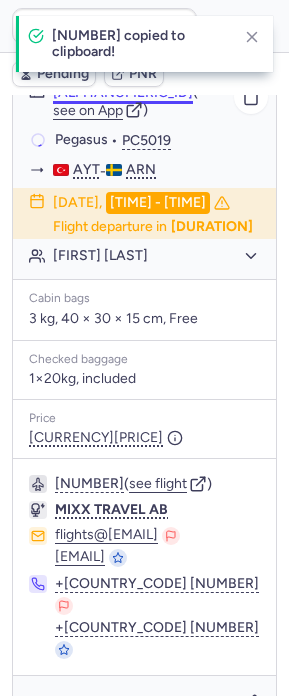 scroll, scrollTop: 0, scrollLeft: 0, axis: both 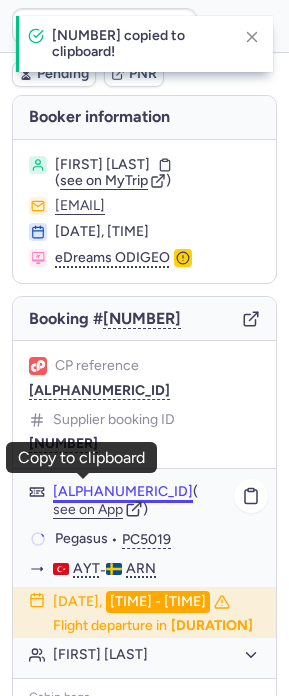 type 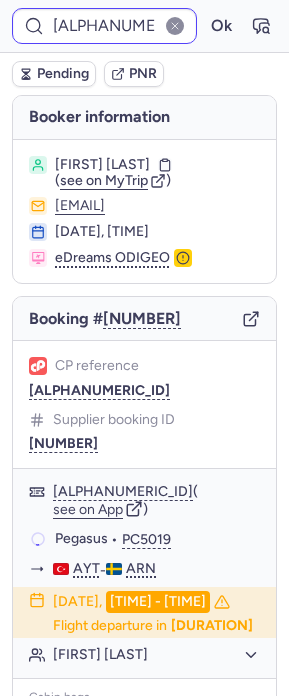 click on "[ALPHANUMERIC_ID]" at bounding box center (104, 26) 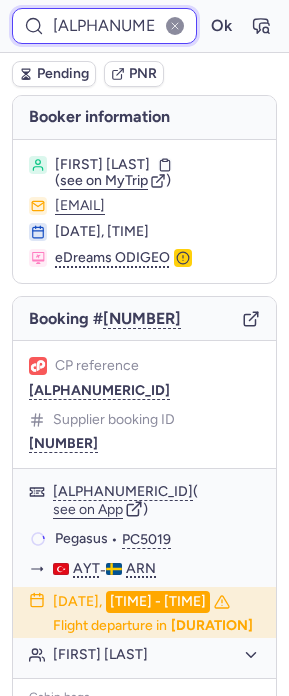 click on "[ALPHANUMERIC_ID]" at bounding box center (104, 26) 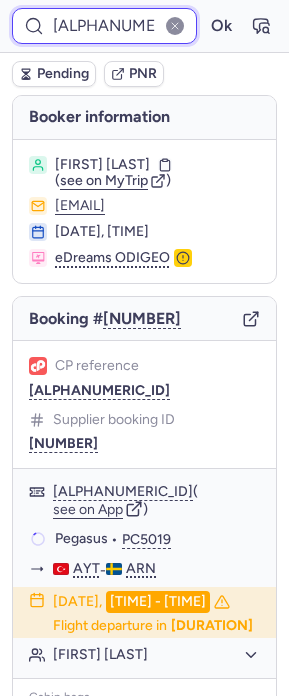 paste on "[ALPHANUMERIC_ID]" 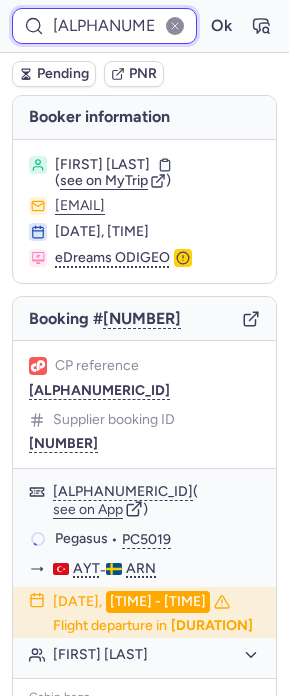 type on "[ALPHANUMERIC_ID]" 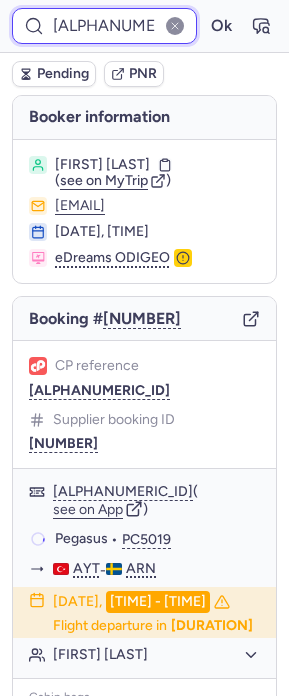 click on "Ok" at bounding box center (221, 26) 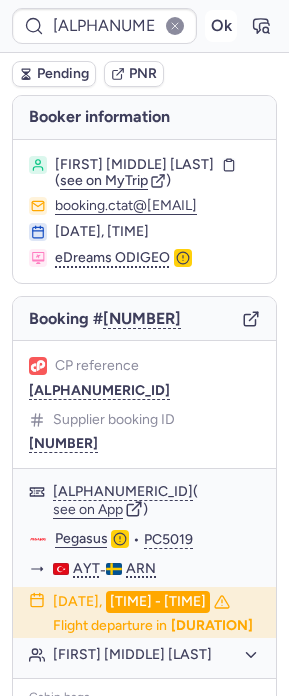 click on "Ok" at bounding box center (221, 26) 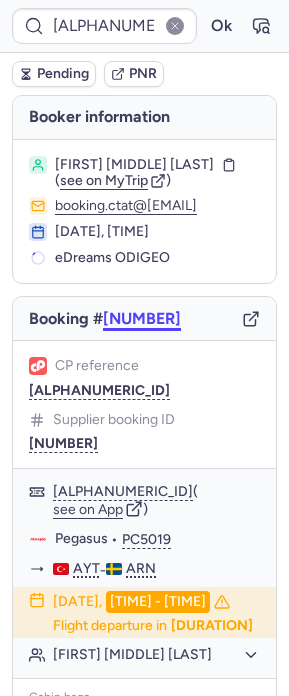 click on "[NUMBER]" at bounding box center [142, 319] 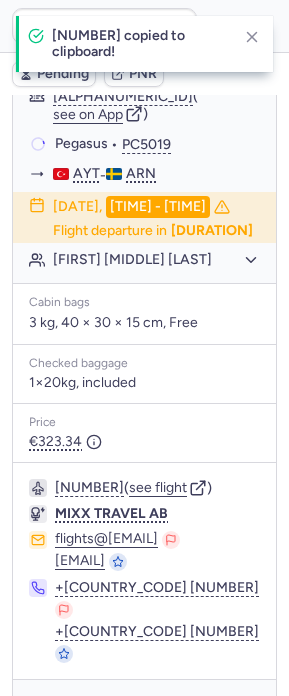 scroll, scrollTop: 399, scrollLeft: 0, axis: vertical 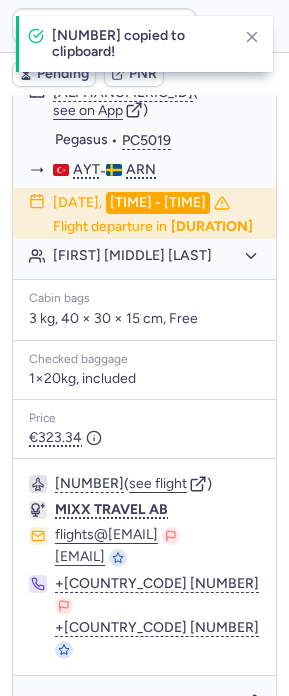 type 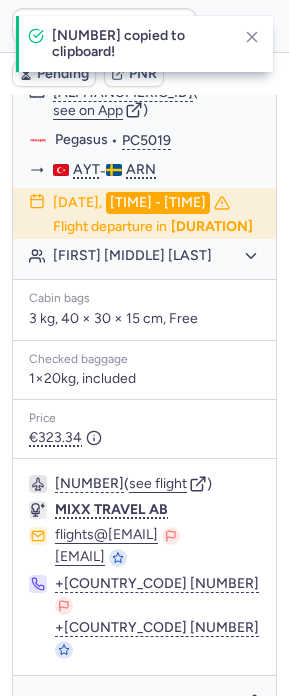click on "[NUMBER] copied to clipboard!" at bounding box center (144, 44) 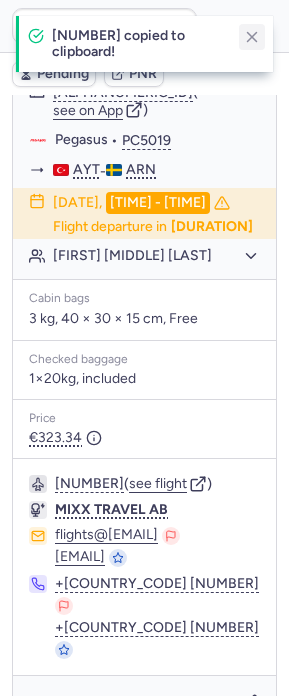 click at bounding box center (252, 37) 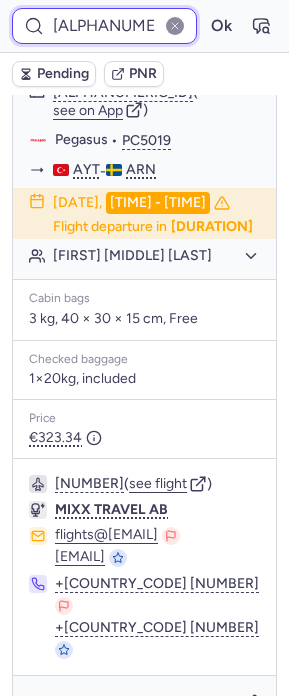 click on "[ALPHANUMERIC_ID]" at bounding box center [104, 26] 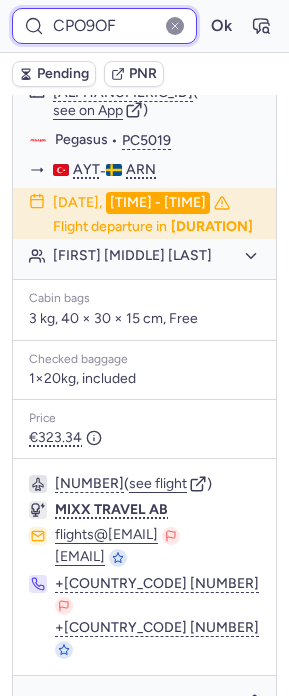 type on "CPO9OF" 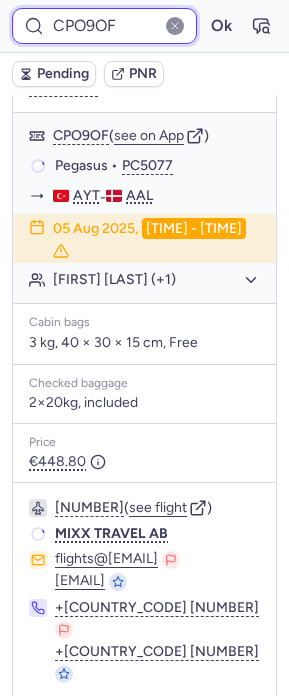 scroll, scrollTop: 0, scrollLeft: 0, axis: both 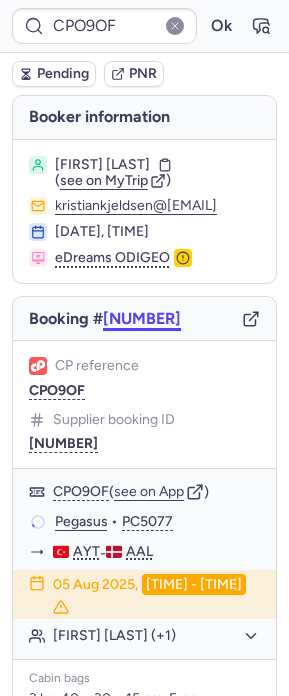 click on "[NUMBER]" at bounding box center [142, 319] 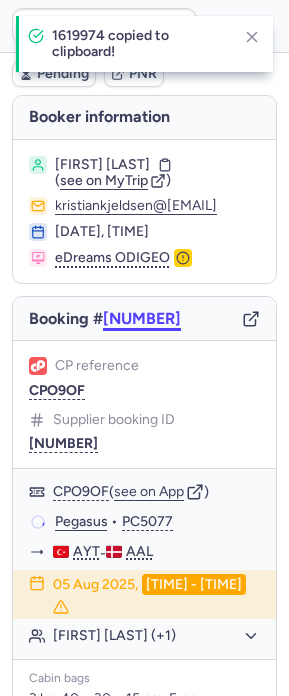 scroll, scrollTop: 356, scrollLeft: 0, axis: vertical 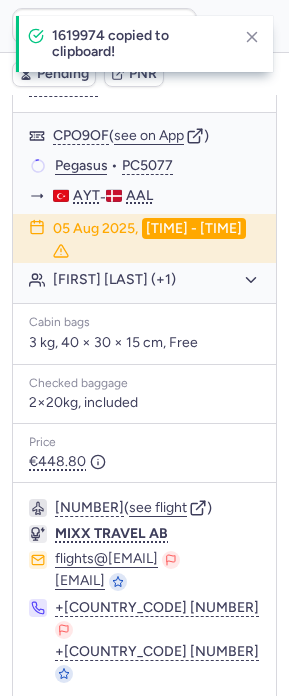type 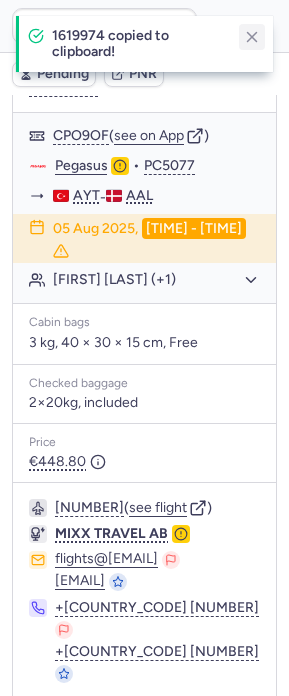 click 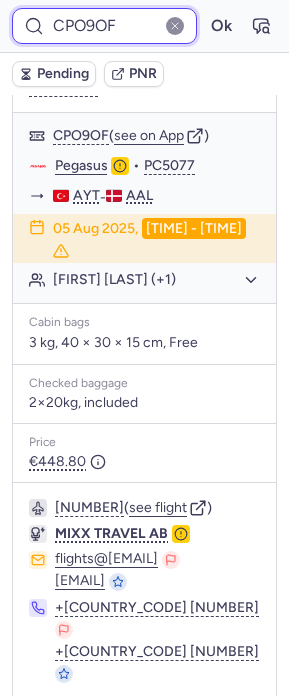 click on "CPO9OF" at bounding box center [104, 26] 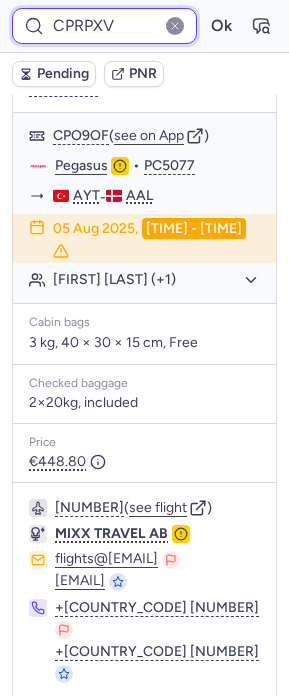 type on "CPRPXV" 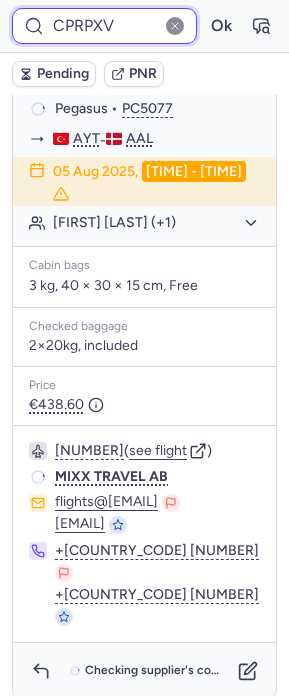 scroll, scrollTop: 0, scrollLeft: 0, axis: both 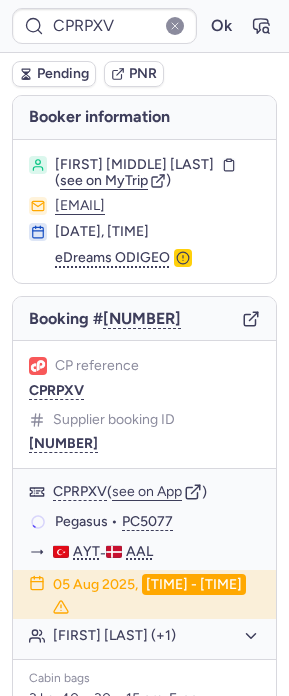 click on "Booking # [NUMBER]" at bounding box center (144, 319) 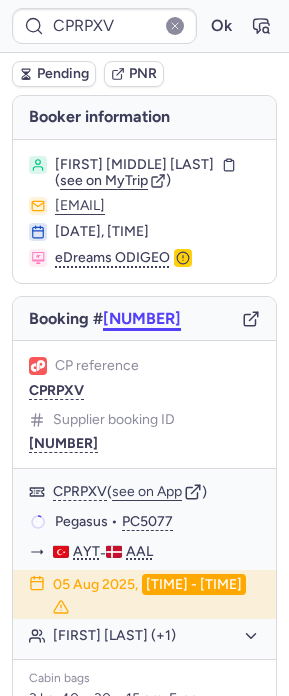click on "[NUMBER]" at bounding box center [142, 319] 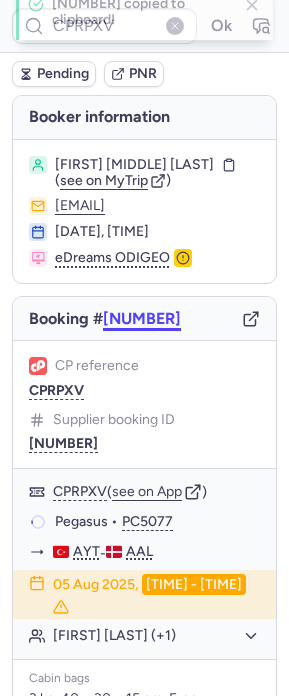 type 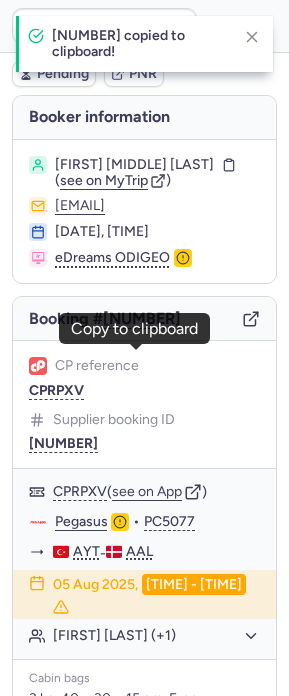 click on "[NUMBER] copied to clipboard!" at bounding box center (140, 44) 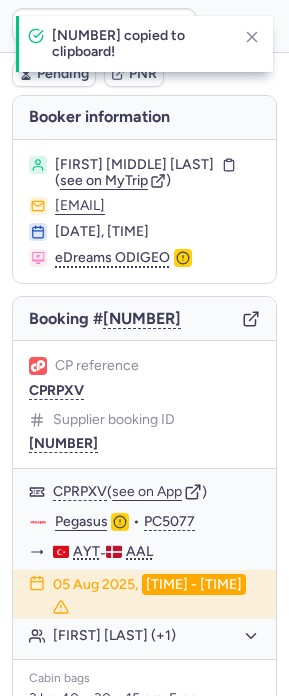 click on "[NUMBER] copied to clipboard!" at bounding box center [144, 44] 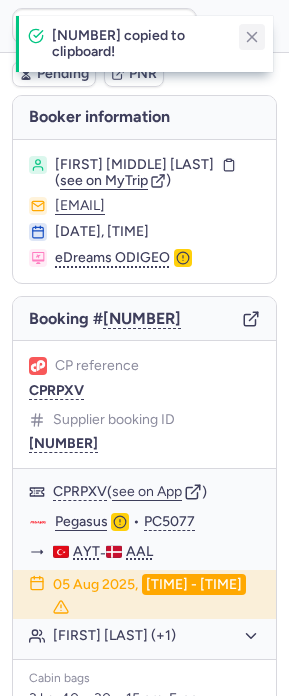 click at bounding box center (252, 37) 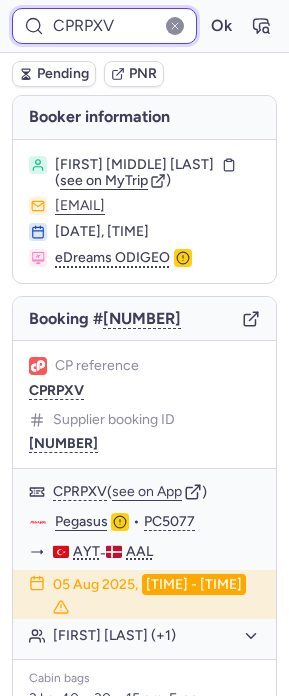 click on "CPRPXV" at bounding box center [104, 26] 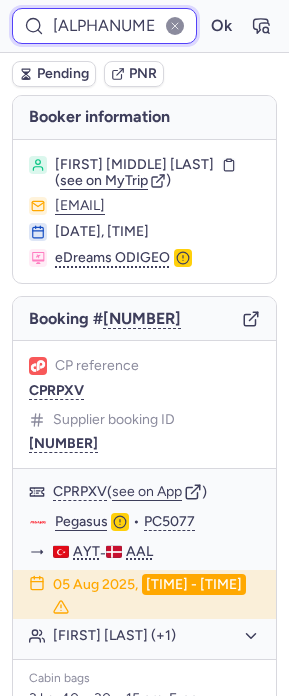 type on "[ALPHANUMERIC_ID]" 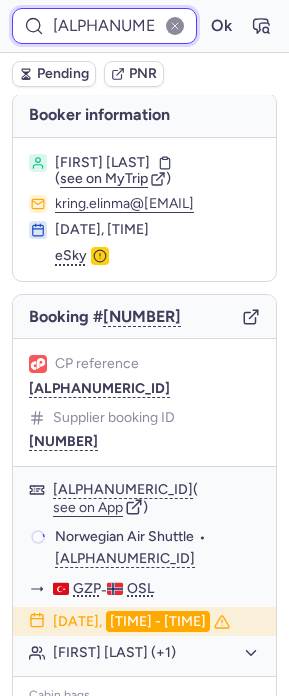 scroll, scrollTop: 0, scrollLeft: 0, axis: both 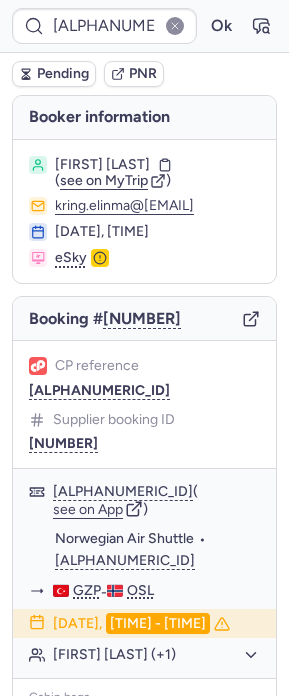 click on "Booking # [NUMBER]" at bounding box center [144, 319] 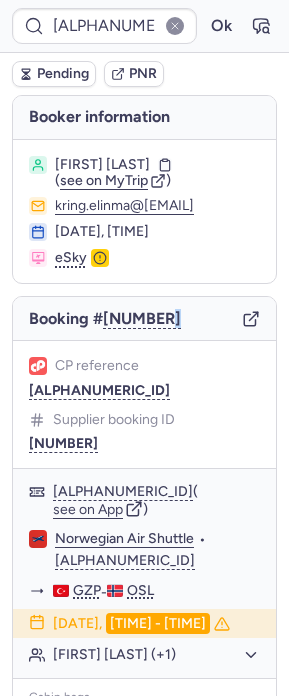click on "Booking # [NUMBER]" at bounding box center [144, 319] 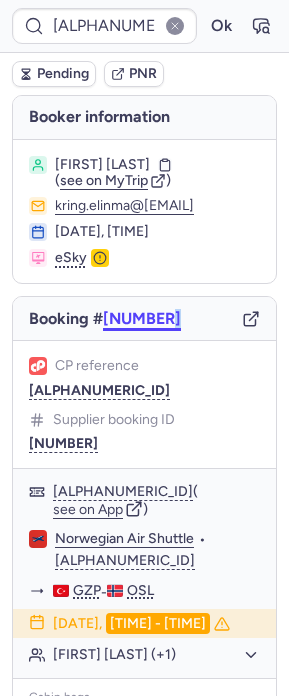 click on "[NUMBER]" at bounding box center [142, 319] 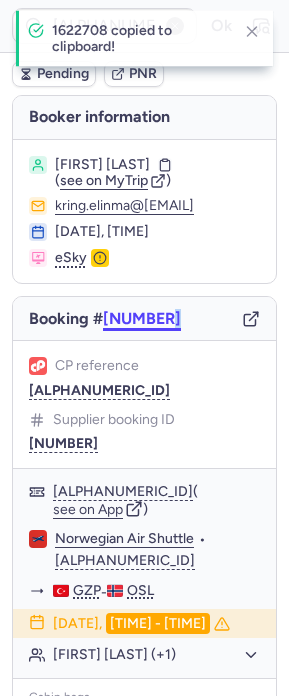 type 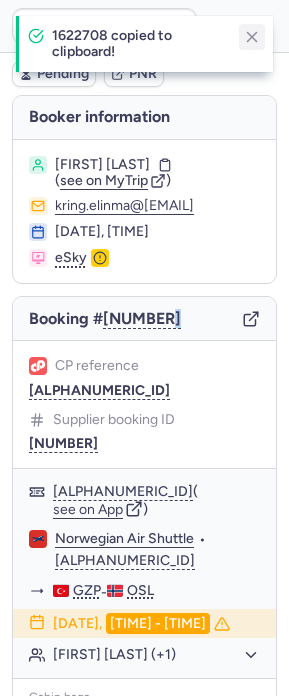 click at bounding box center [252, 37] 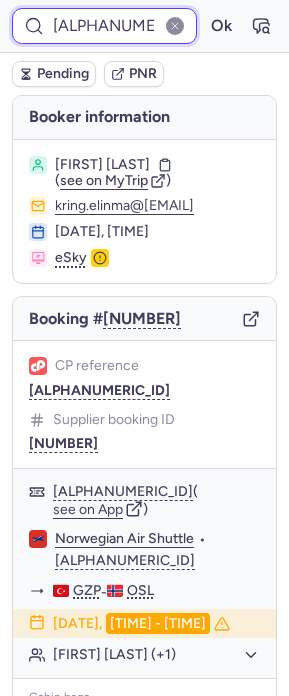 click on "[ALPHANUMERIC_ID]" at bounding box center [104, 26] 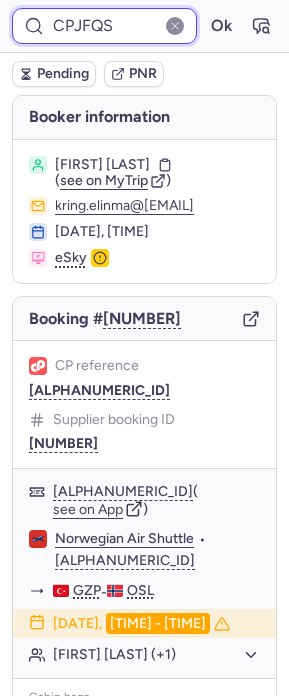 type on "CPJFQS" 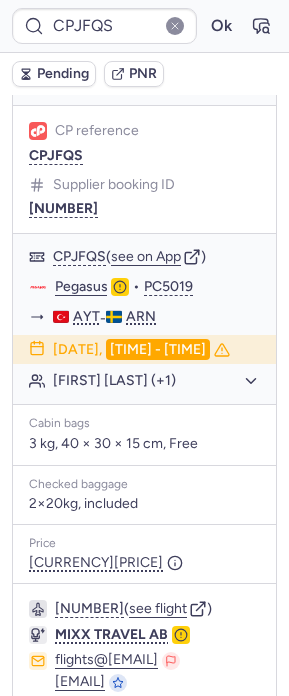 scroll, scrollTop: 0, scrollLeft: 0, axis: both 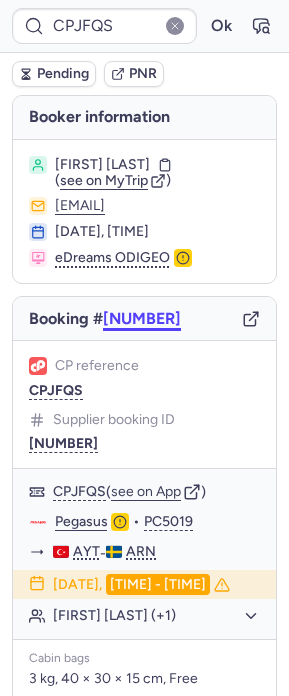 click on "[NUMBER]" at bounding box center (142, 319) 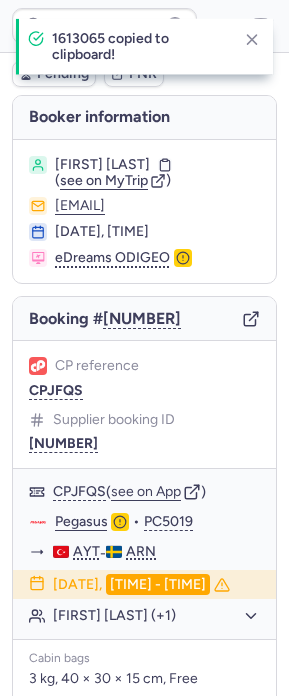 type 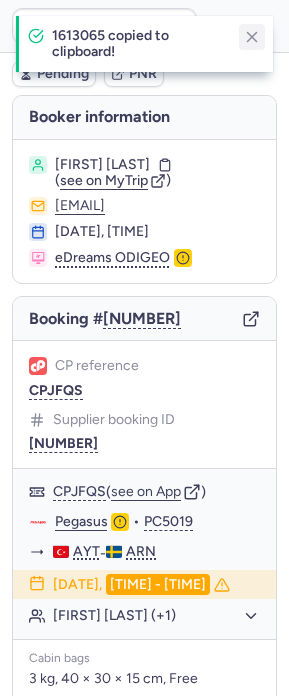 click 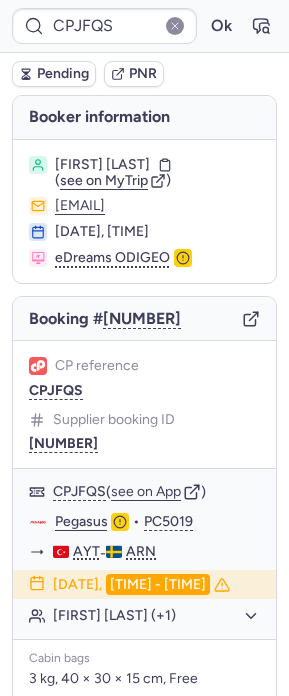 click at bounding box center (261, 26) 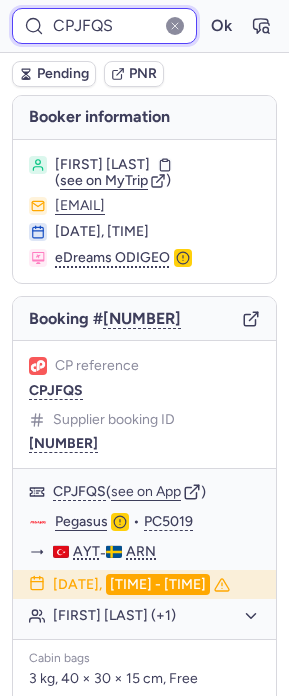 click on "CPJFQS" at bounding box center (104, 26) 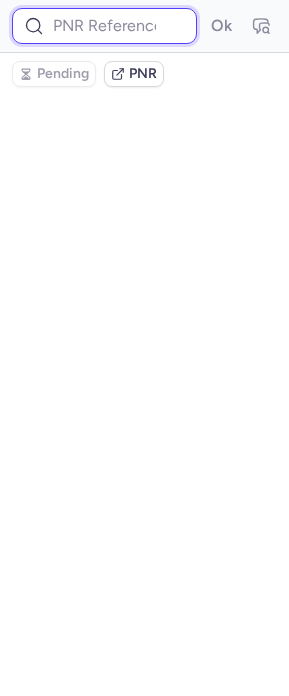 paste on "[ALPHANUMERIC_ID]" 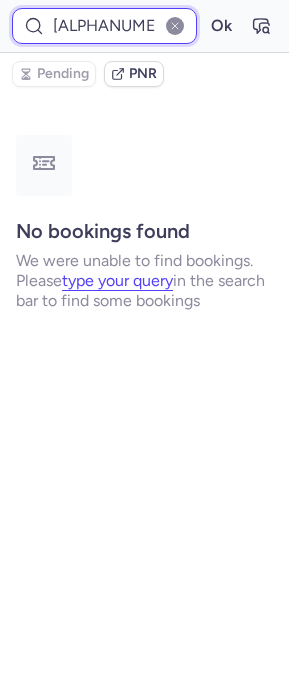 click on "Ok" at bounding box center (221, 26) 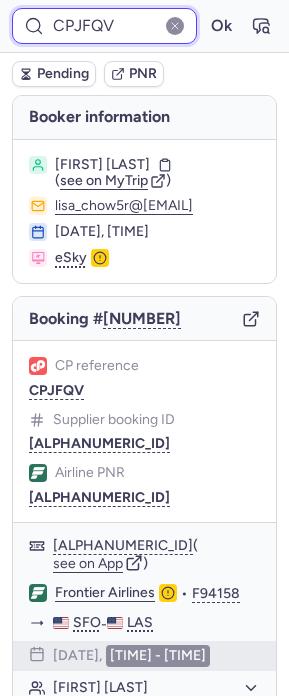 click on "CPJFQV" at bounding box center [104, 26] 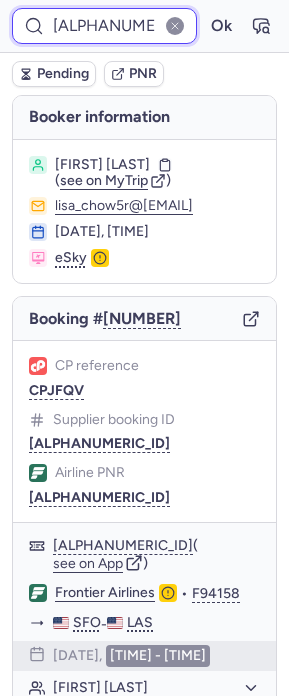 type on "[ALPHANUMERIC_ID]" 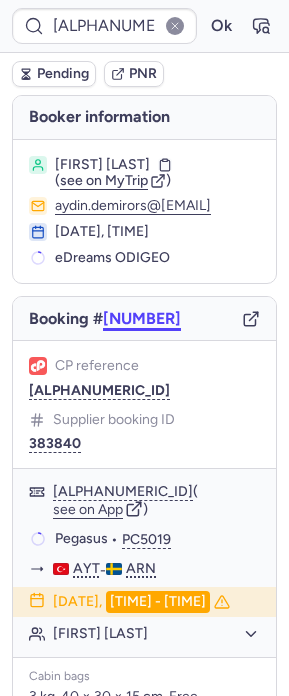 click on "[NUMBER]" at bounding box center [142, 319] 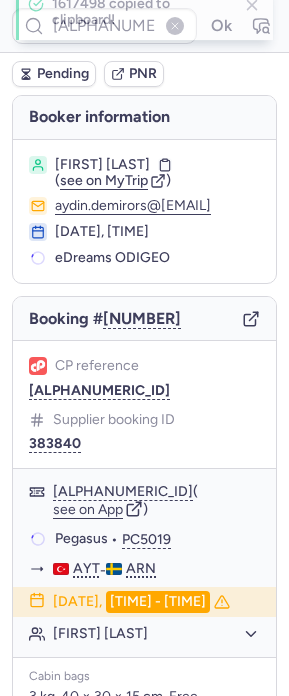 type 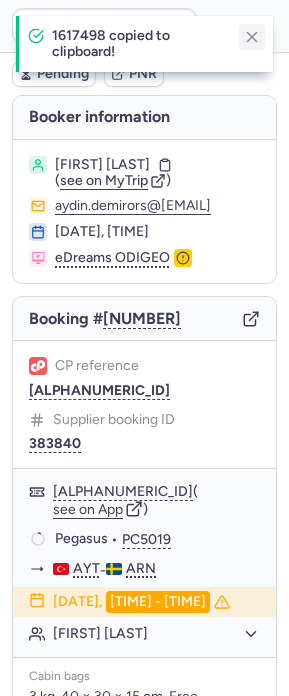 click 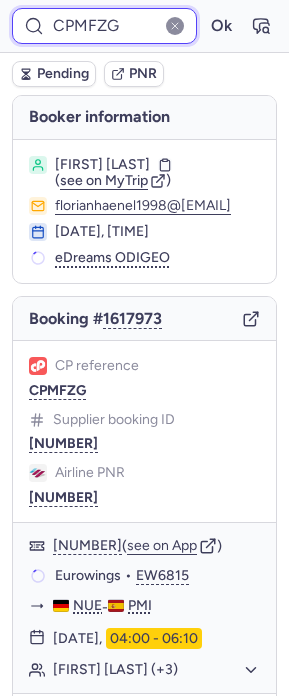 click on "CPMFZG" at bounding box center [104, 26] 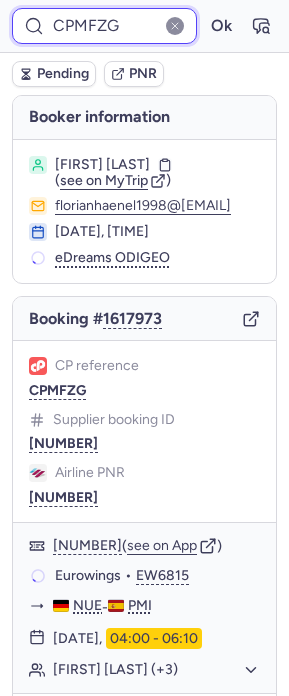 click on "CPMFZG" at bounding box center [104, 26] 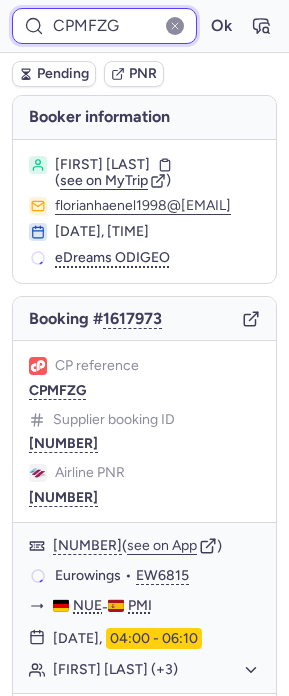 paste on "GKKN" 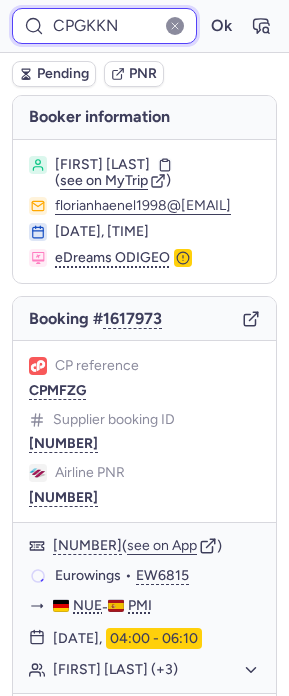 type on "CPGKKN" 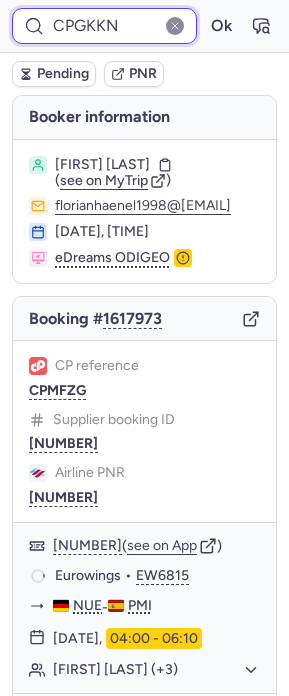 click on "Ok" at bounding box center (221, 26) 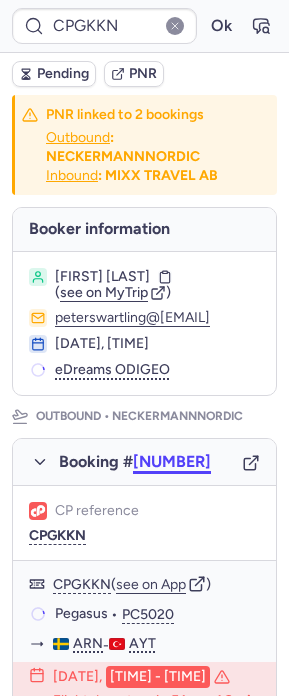 click on "[NUMBER]" at bounding box center [172, 462] 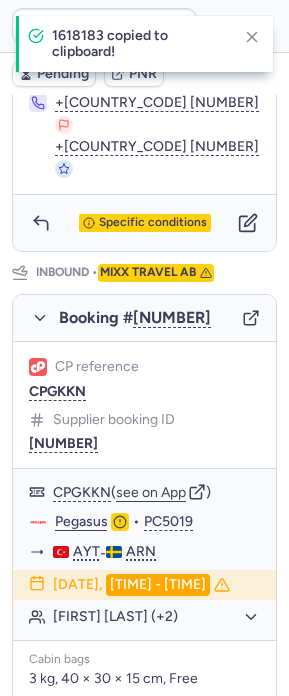 scroll, scrollTop: 962, scrollLeft: 0, axis: vertical 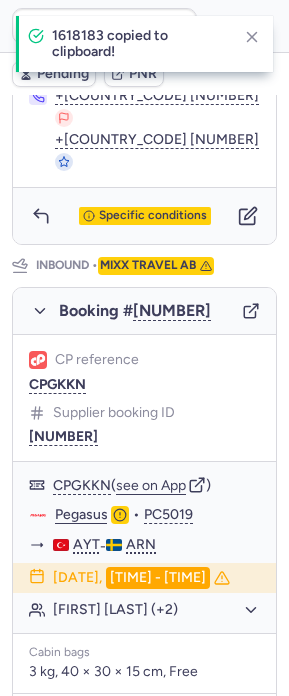 click on "Booking # [NUMBER]" at bounding box center (144, 311) 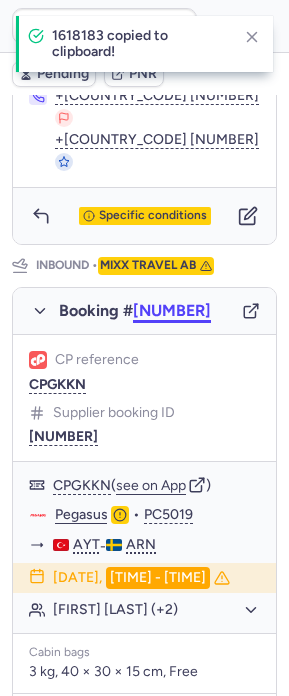 click on "[NUMBER]" at bounding box center (172, 311) 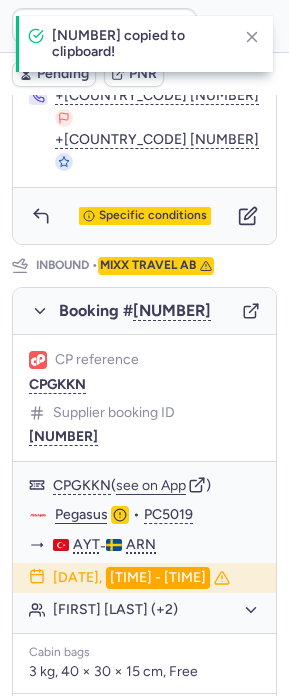 scroll, scrollTop: 1341, scrollLeft: 0, axis: vertical 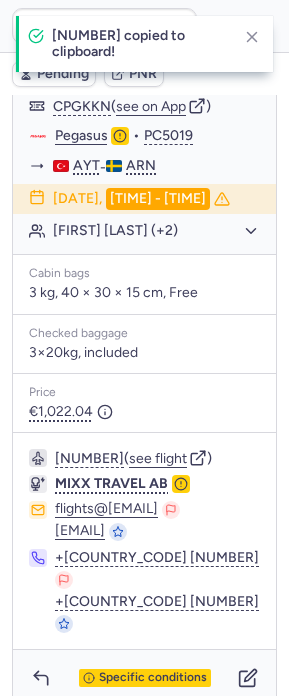 type 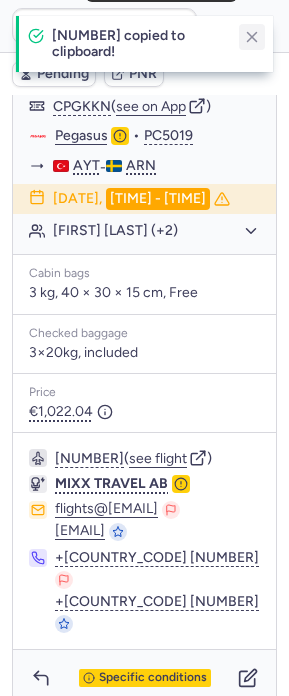 click 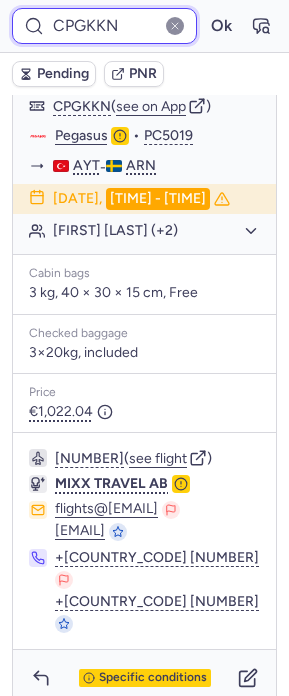 click on "CPGKKN" at bounding box center (104, 26) 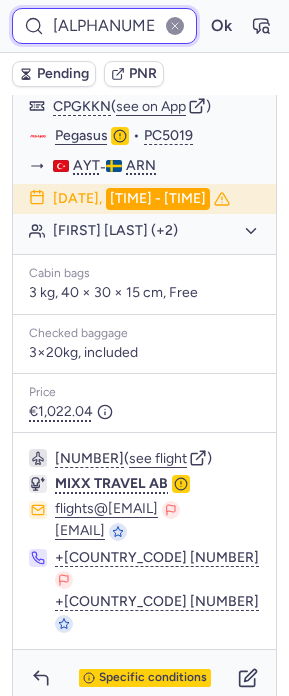 type on "[ALPHANUMERIC_ID]" 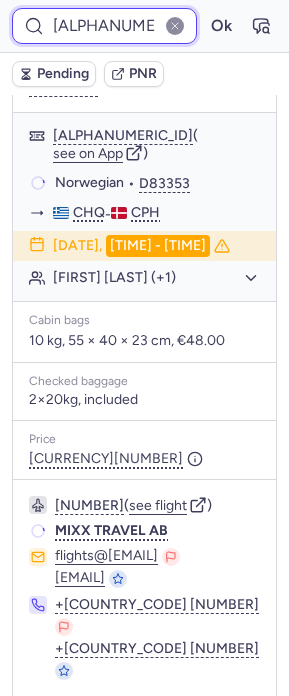 scroll, scrollTop: 110, scrollLeft: 0, axis: vertical 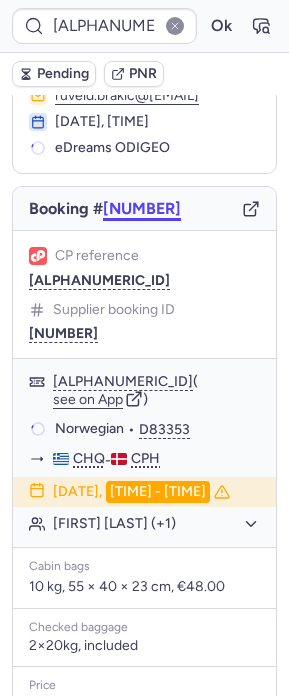 click on "[NUMBER]" at bounding box center [142, 209] 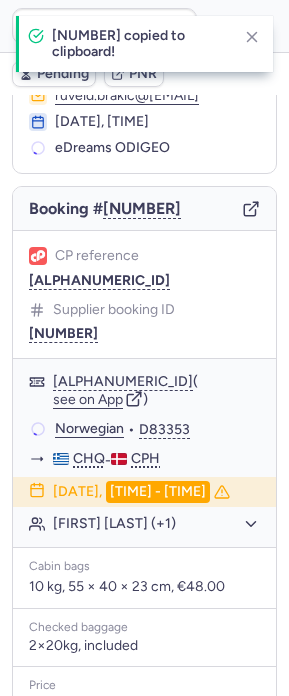 scroll, scrollTop: 0, scrollLeft: 0, axis: both 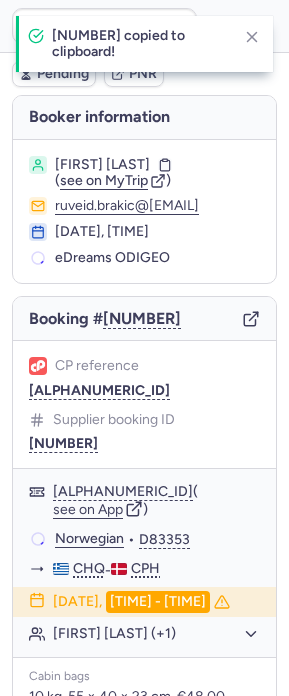 type 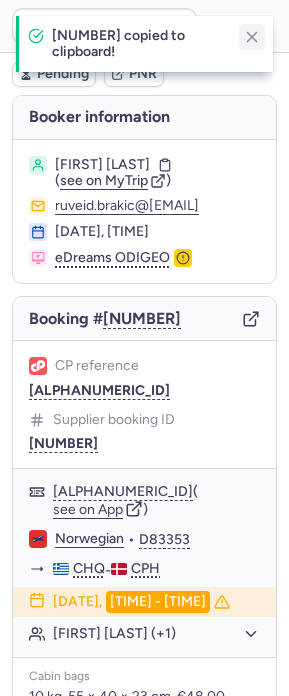 click at bounding box center [252, 37] 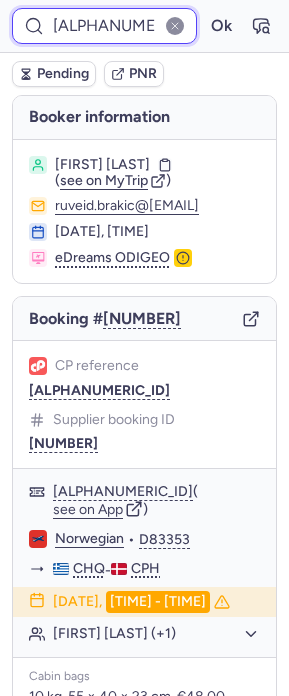 click on "[ALPHANUMERIC_ID]" at bounding box center (104, 26) 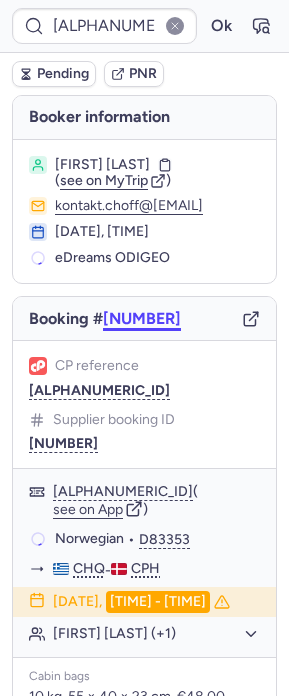click on "[NUMBER]" at bounding box center [142, 319] 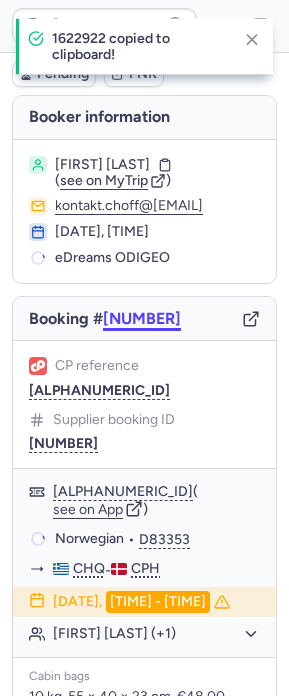 type 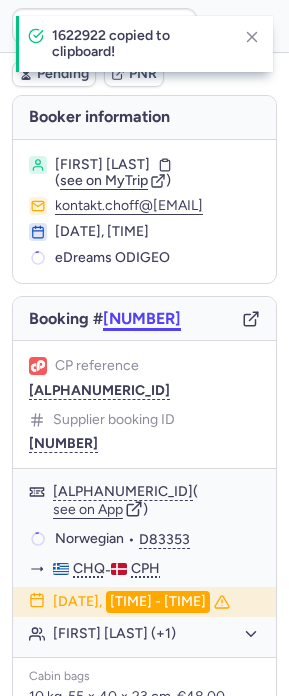 click on "[NUMBER]" at bounding box center (142, 319) 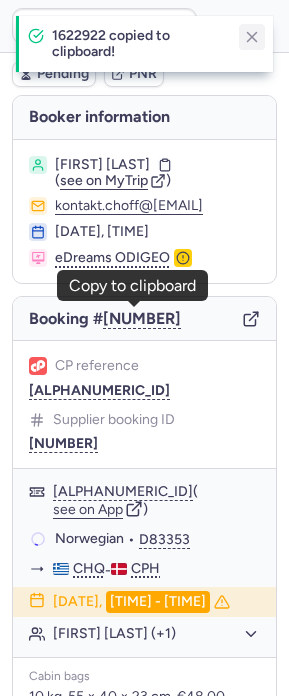 click 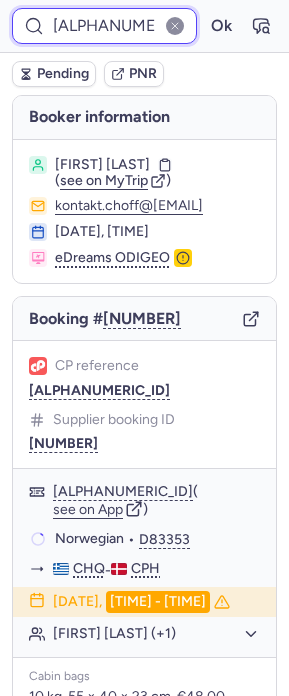 click on "[ALPHANUMERIC_ID]" at bounding box center [104, 26] 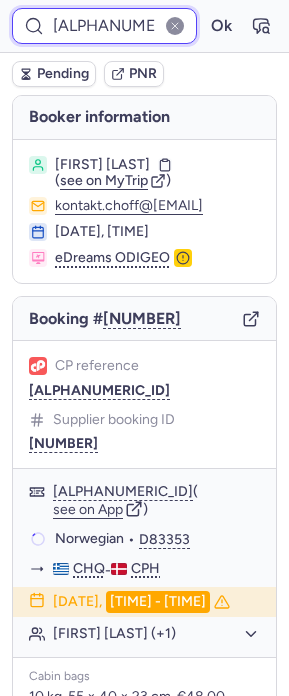 click on "[ALPHANUMERIC_ID]" at bounding box center [104, 26] 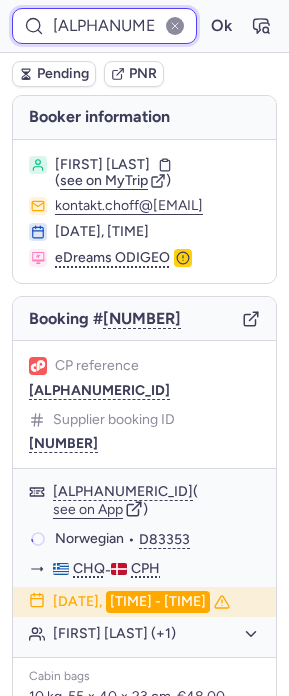 paste on "[ALPHANUMERIC_ID]" 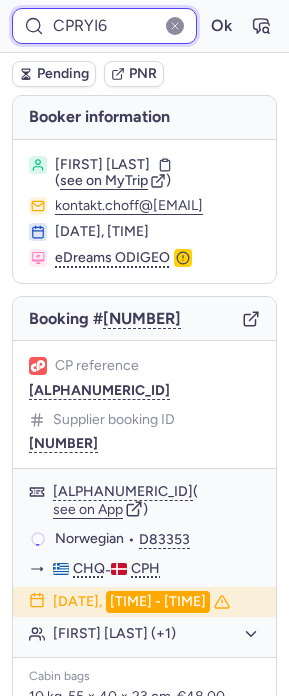 type on "CPRYI6" 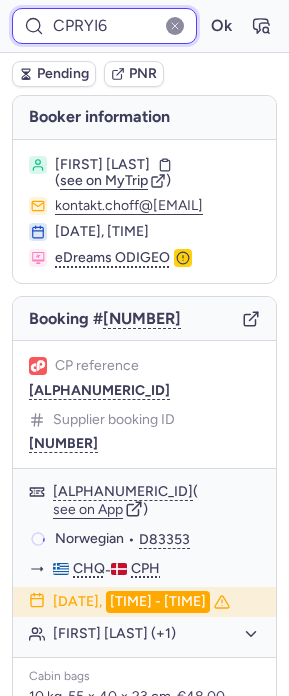 click on "Ok" at bounding box center [221, 26] 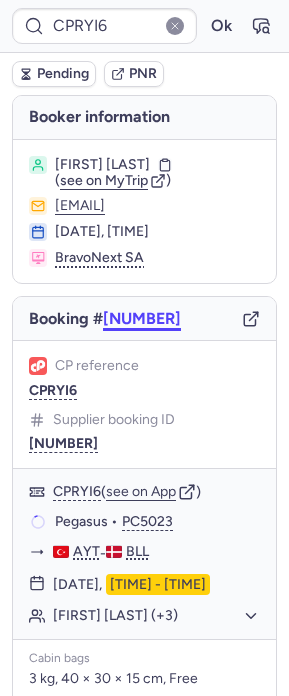 click on "[NUMBER]" at bounding box center (142, 319) 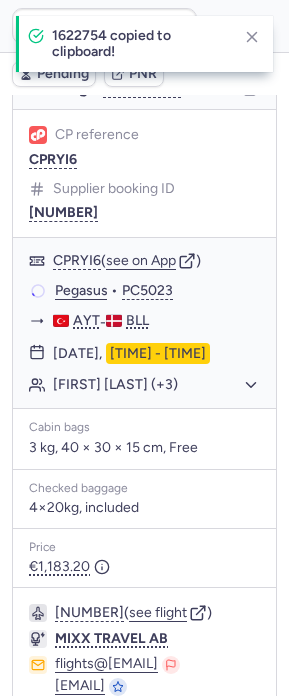 scroll, scrollTop: 356, scrollLeft: 0, axis: vertical 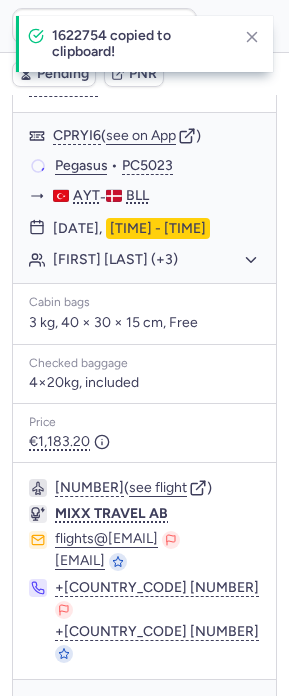 type 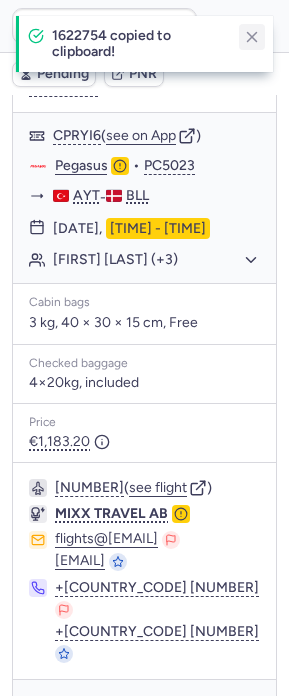 click at bounding box center [252, 37] 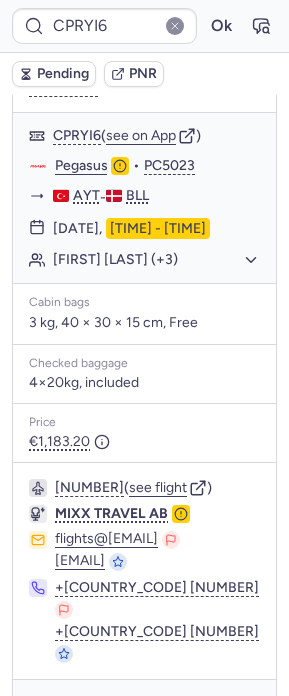 click on "CPRYI6  Ok" at bounding box center (144, 26) 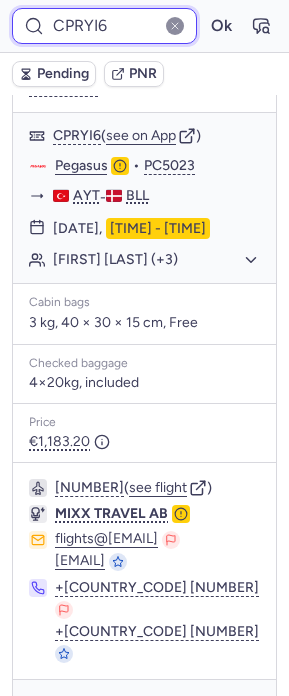click on "CPRYI6" at bounding box center (104, 26) 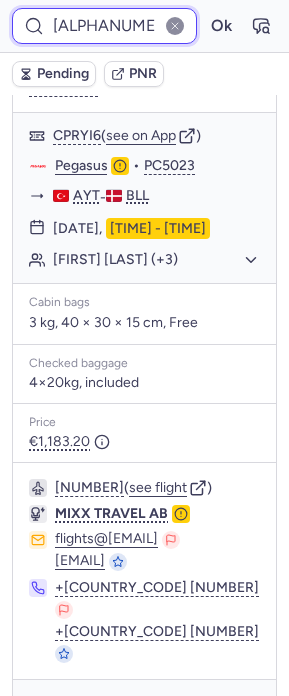 type on "[ALPHANUMERIC_ID]" 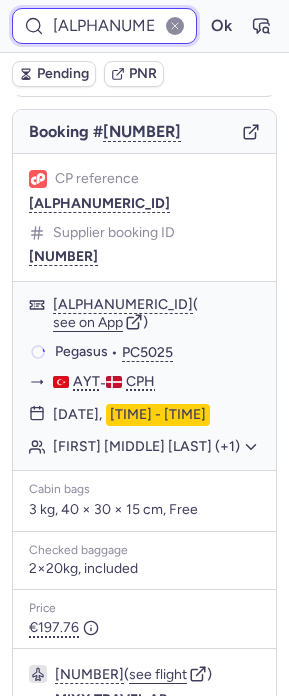 scroll, scrollTop: 78, scrollLeft: 0, axis: vertical 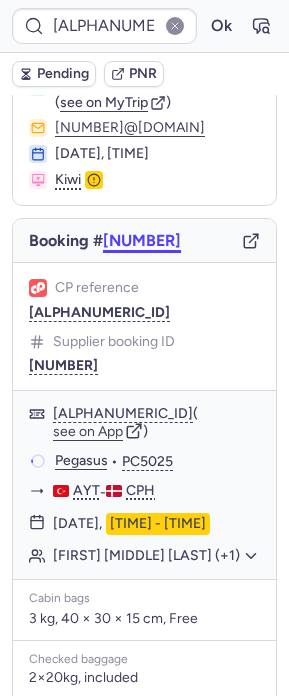 click on "[NUMBER]" at bounding box center (142, 241) 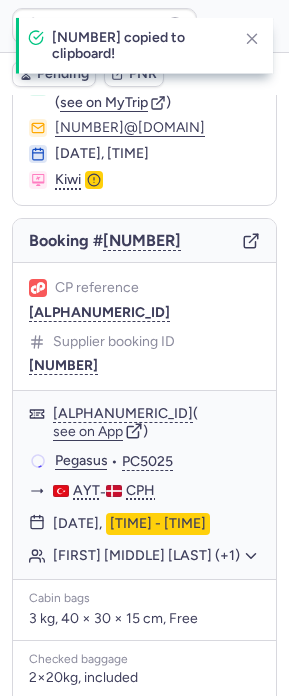 type 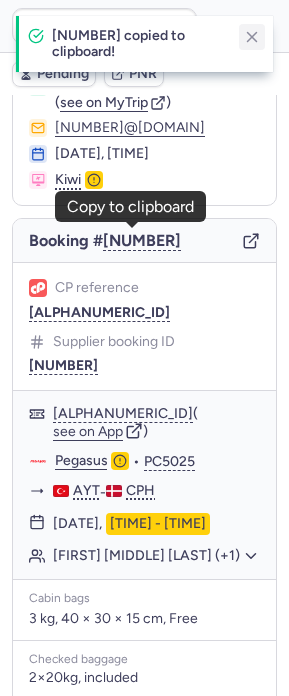 click 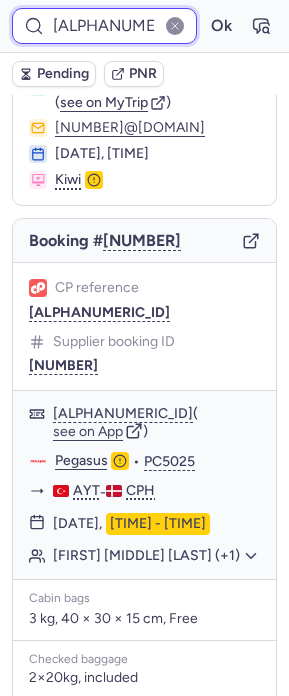 click on "[ALPHANUMERIC_ID]" at bounding box center (104, 26) 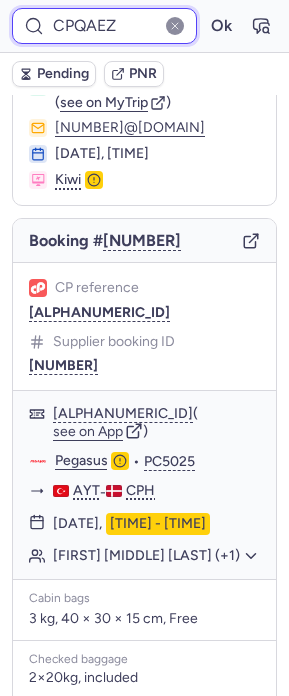 type on "CPQAEZ" 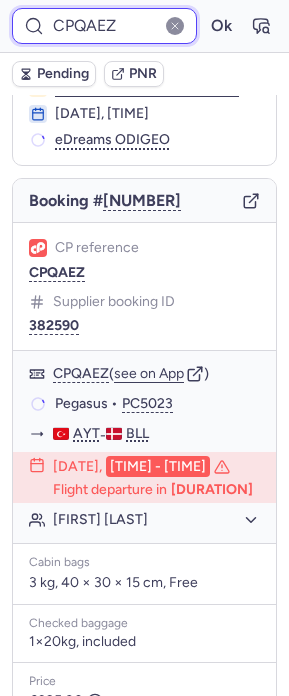 scroll, scrollTop: 0, scrollLeft: 0, axis: both 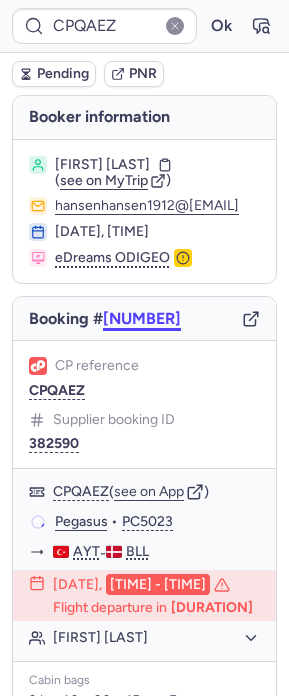 click on "[NUMBER]" at bounding box center (142, 319) 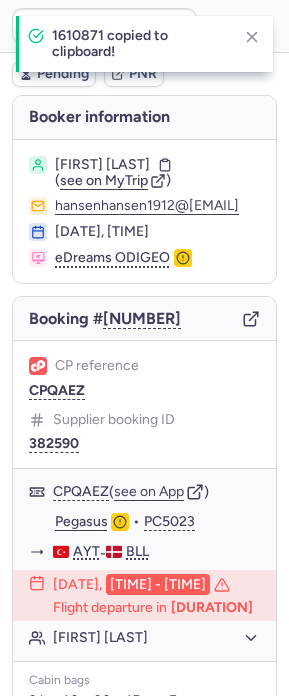 scroll, scrollTop: 399, scrollLeft: 0, axis: vertical 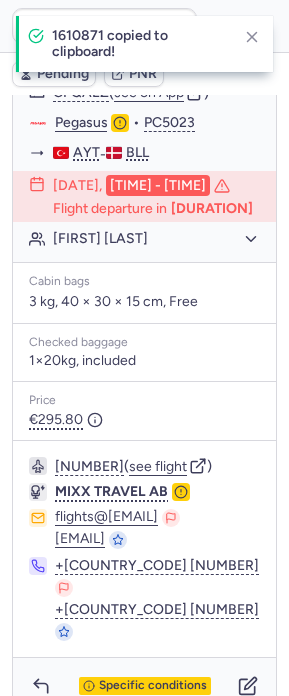 type 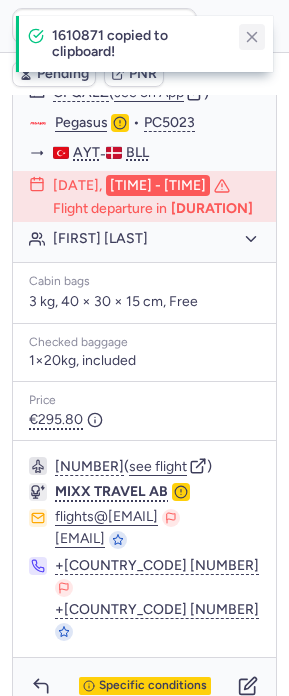 click 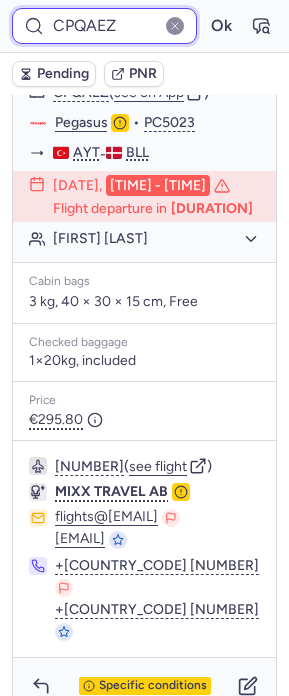 click on "CPQAEZ" at bounding box center [104, 26] 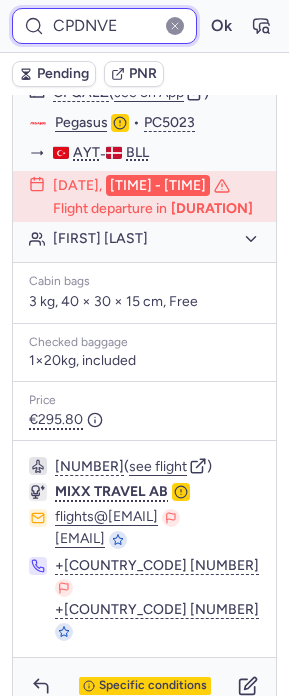 type on "CPDNVE" 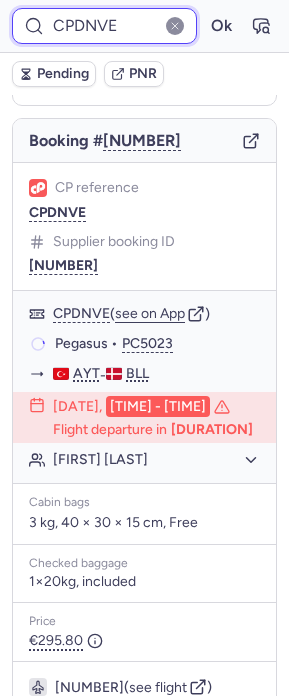 scroll, scrollTop: 0, scrollLeft: 0, axis: both 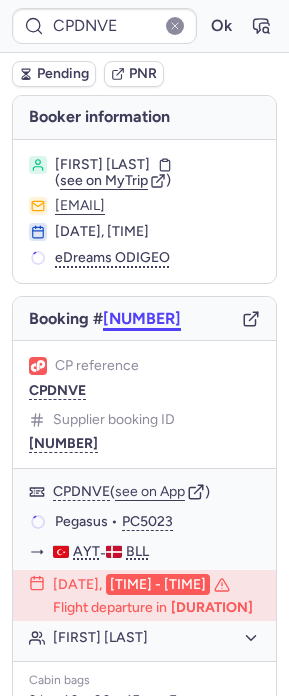 click on "[NUMBER]" at bounding box center [142, 319] 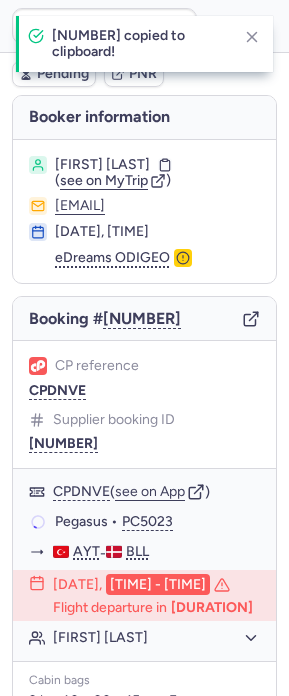 scroll, scrollTop: 431, scrollLeft: 0, axis: vertical 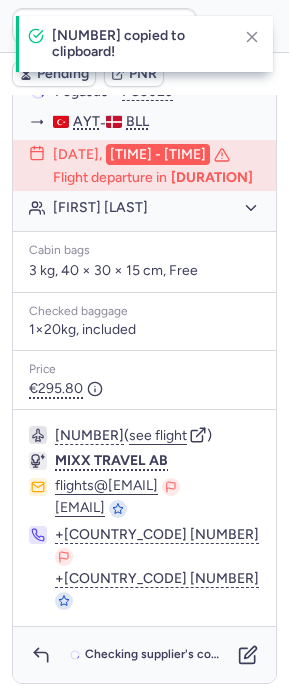 type 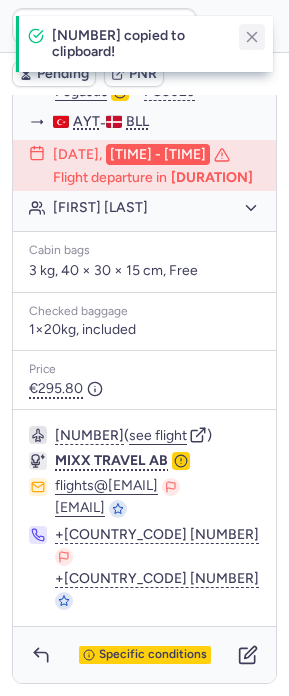 click 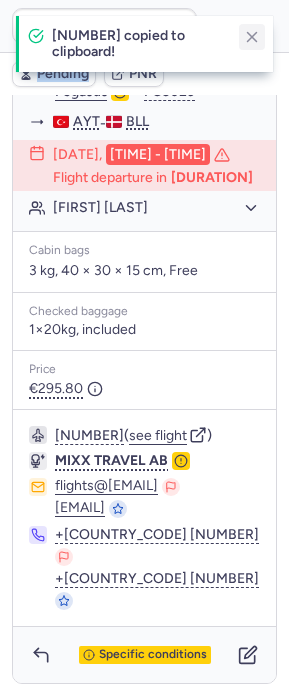 click on "CPDNVE  Ok" at bounding box center (144, 26) 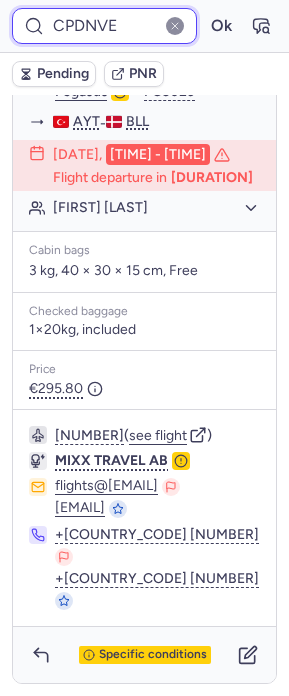 click on "CPDNVE" at bounding box center (104, 26) 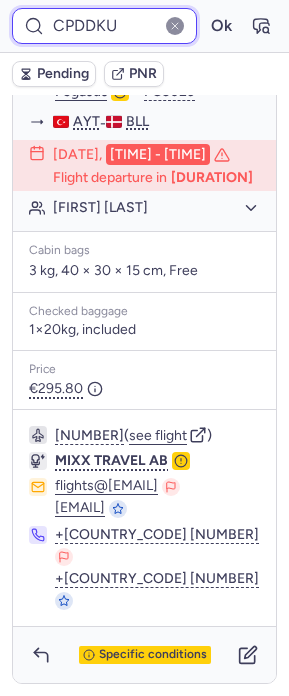 type on "CPDDKU" 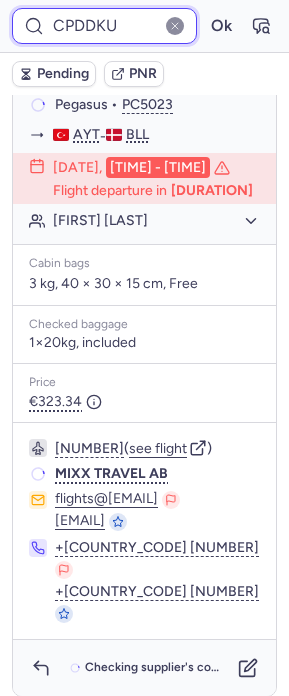 scroll, scrollTop: 0, scrollLeft: 0, axis: both 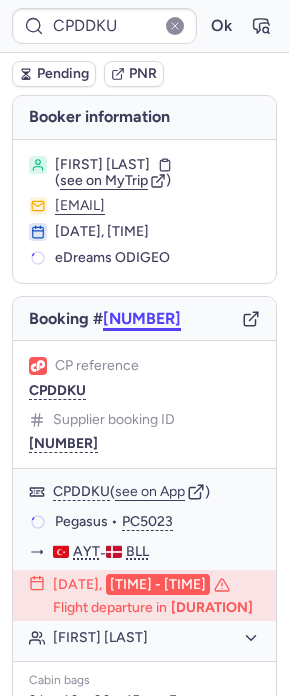 click on "[NUMBER]" at bounding box center (142, 319) 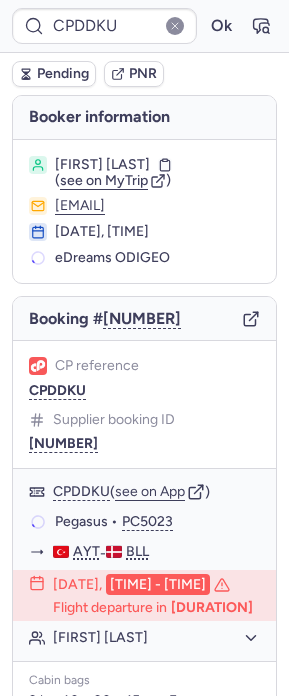 type 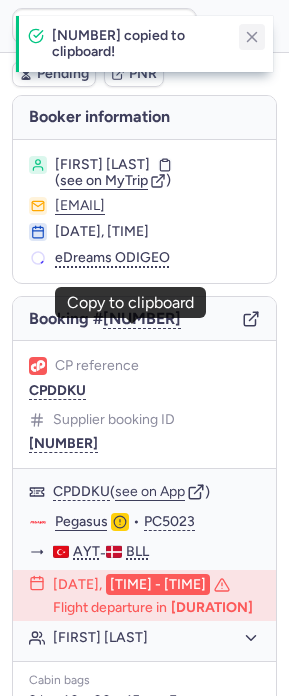 click 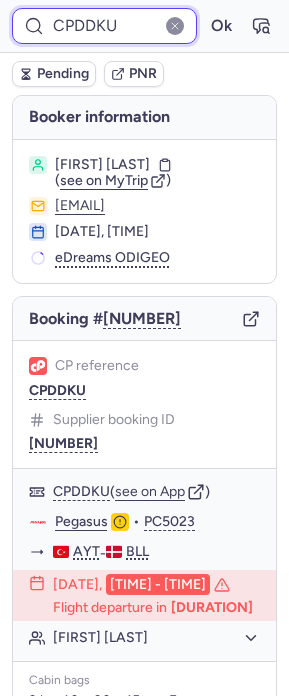 click on "CPDDKU" at bounding box center (104, 26) 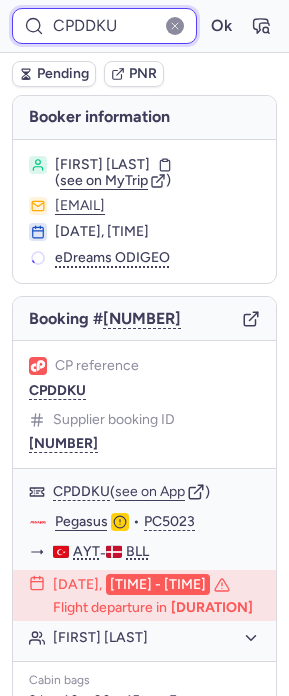 click on "CPDDKU" at bounding box center (104, 26) 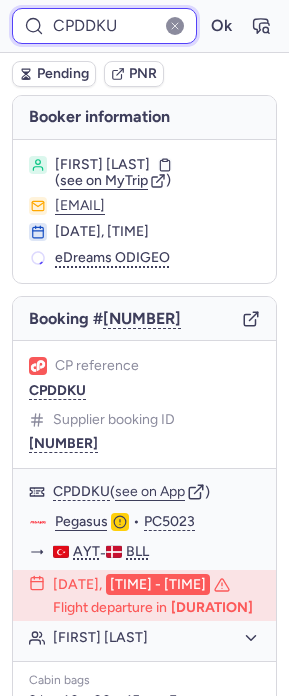 paste on "[ALPHANUMERIC_ID]" 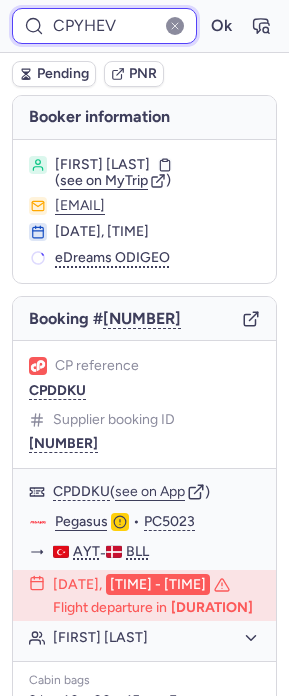 type on "CPYHEV" 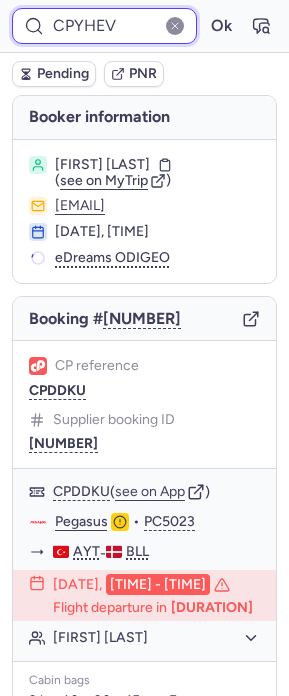click on "Ok" at bounding box center [221, 26] 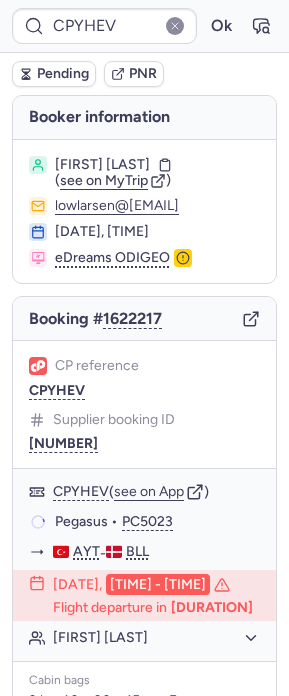 click on "Booking # [NUMBER]" at bounding box center [144, 319] 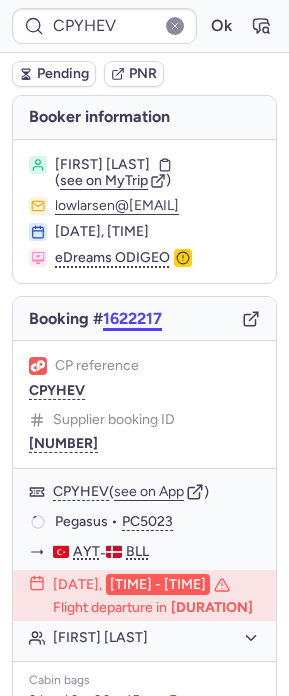 click on "1622217" at bounding box center [132, 319] 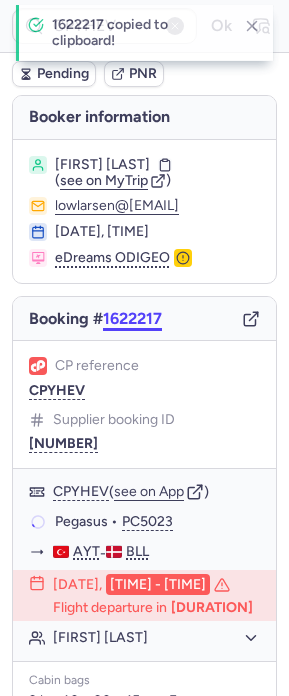 type 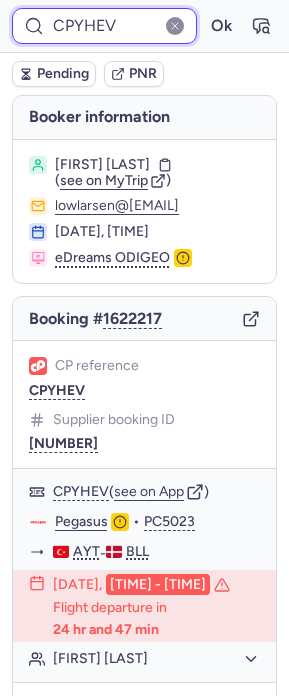 click on "CPYHEV" at bounding box center (104, 26) 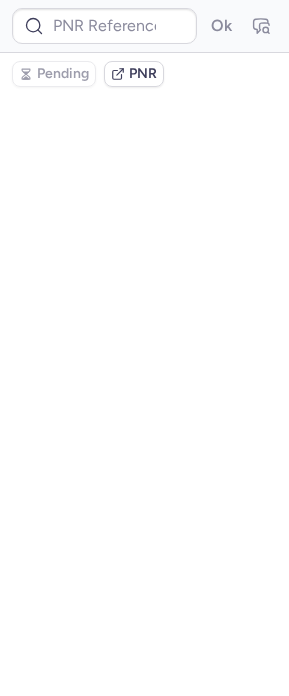 type on "CPNQ3H" 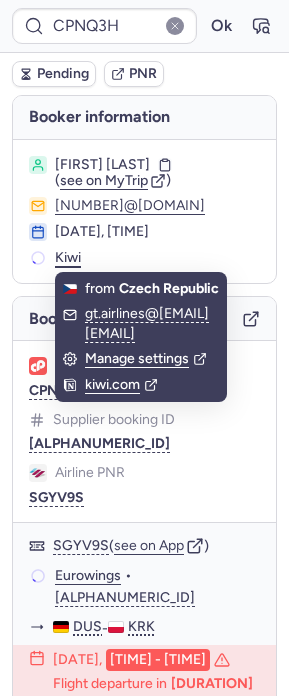 click on "Kiwi" at bounding box center (68, 258) 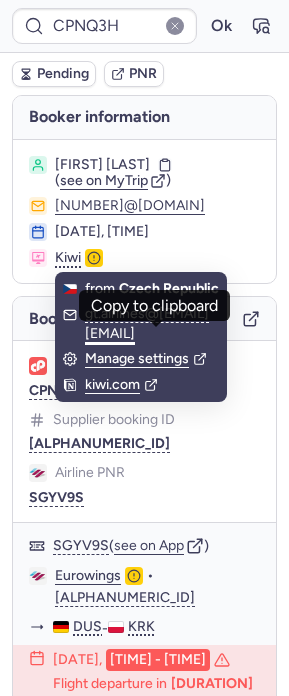 drag, startPoint x: 244, startPoint y: 330, endPoint x: 85, endPoint y: 337, distance: 159.154 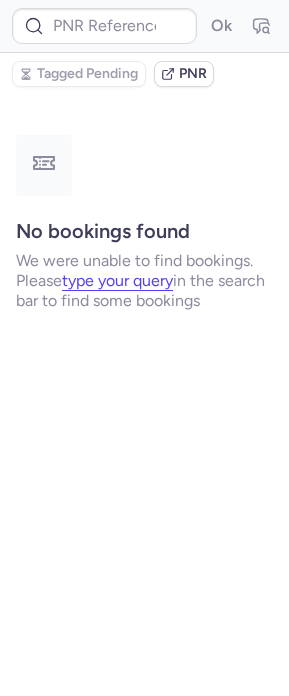 type on "CPMFZG" 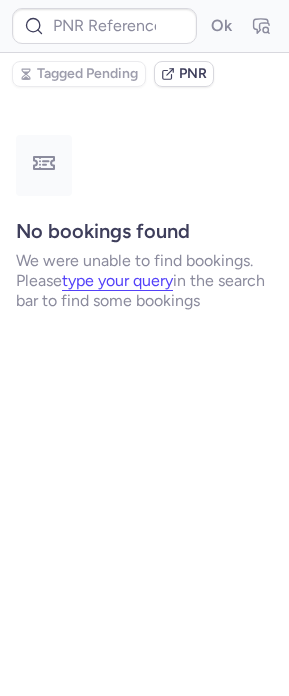 type on "CPMFZG" 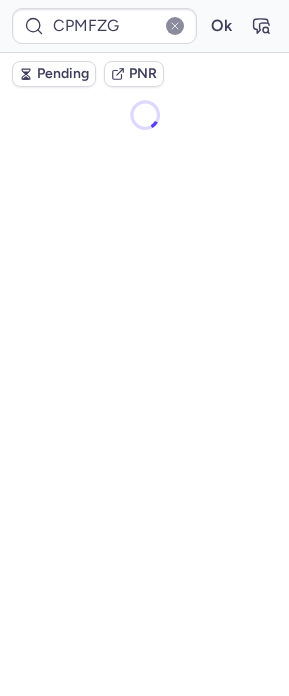 click on "CPMFZG  Ok  Pending PNR" 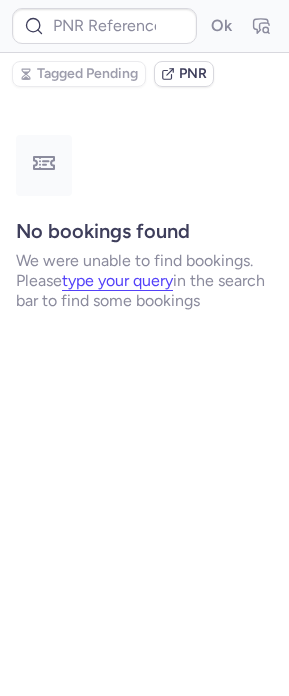 scroll, scrollTop: 0, scrollLeft: 0, axis: both 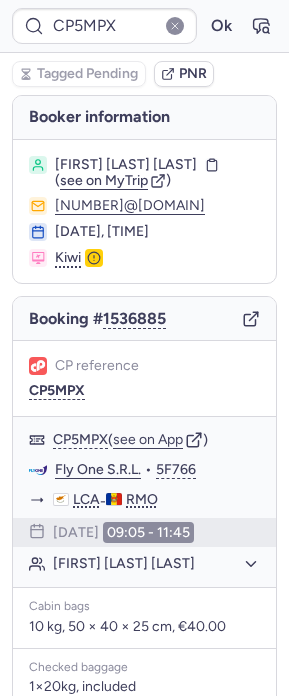 type on "CPMFZG" 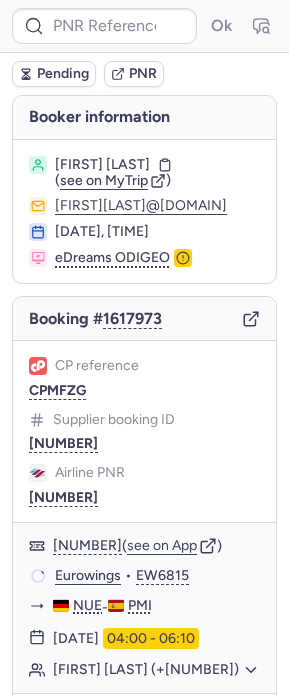 type on "[CODE]" 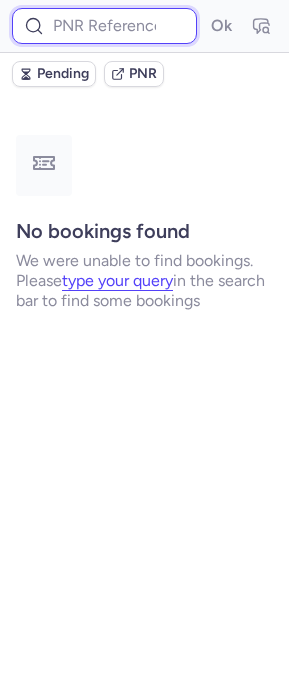 click at bounding box center [104, 26] 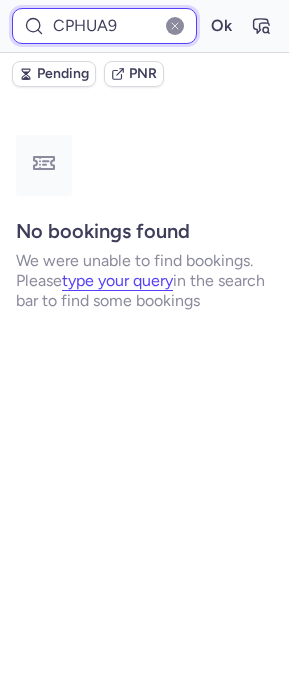 click on "Ok" at bounding box center [221, 26] 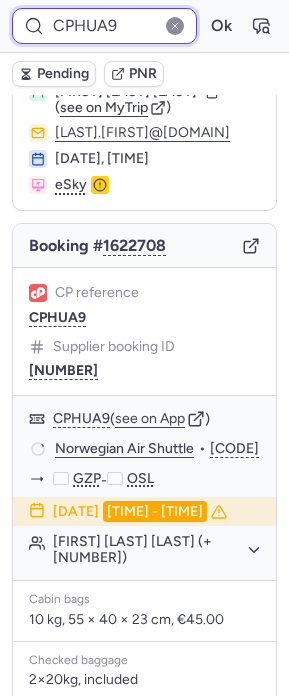 scroll, scrollTop: 371, scrollLeft: 0, axis: vertical 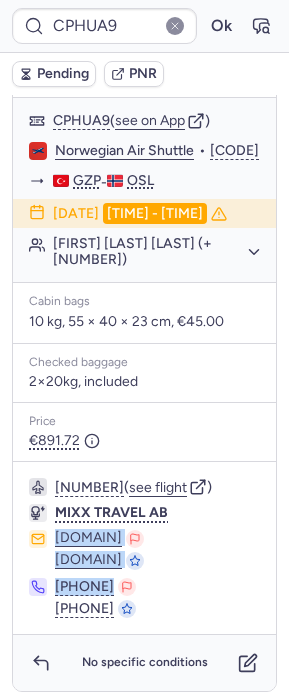 drag, startPoint x: 244, startPoint y: 568, endPoint x: 26, endPoint y: 554, distance: 218.44908 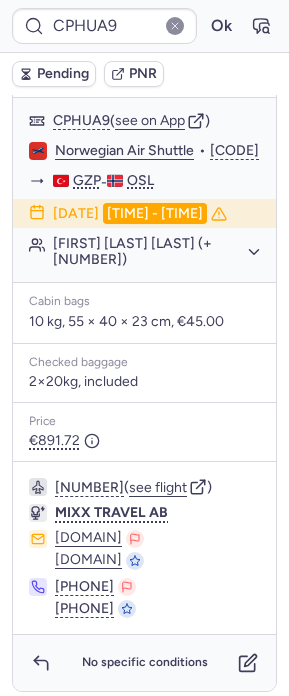 click on "[NUMBER] ( see flight ) [COMPANY] [DOMAIN] [DOMAIN] [PHONE] [PHONE]" at bounding box center [144, 548] 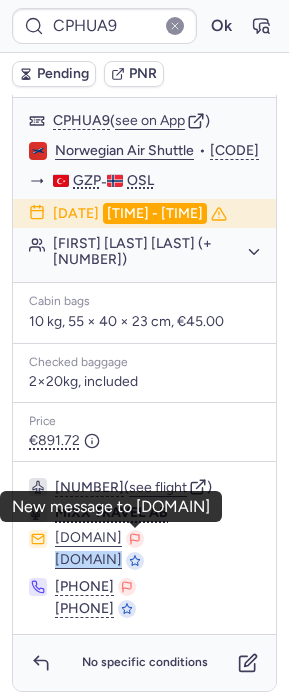 drag, startPoint x: 255, startPoint y: 560, endPoint x: 50, endPoint y: 552, distance: 205.15604 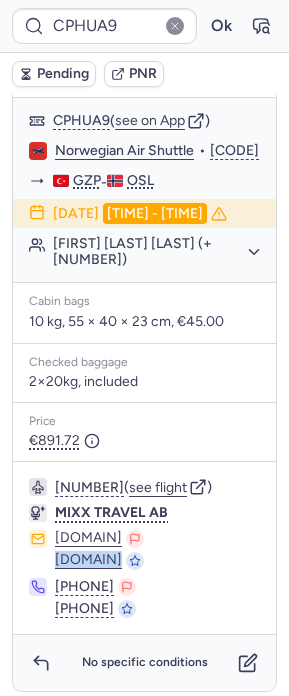 copy on "[DOMAIN]" 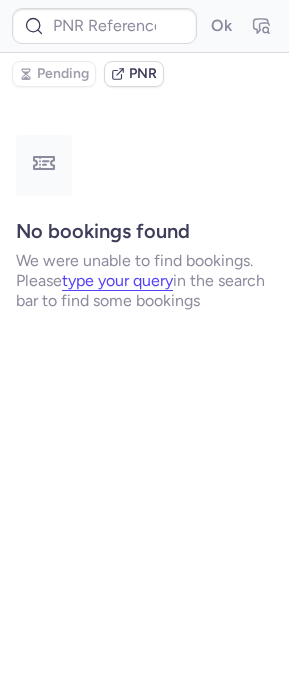 scroll, scrollTop: 0, scrollLeft: 0, axis: both 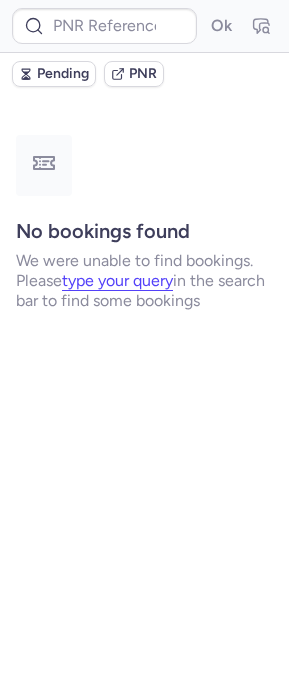 type on "CPMFZG" 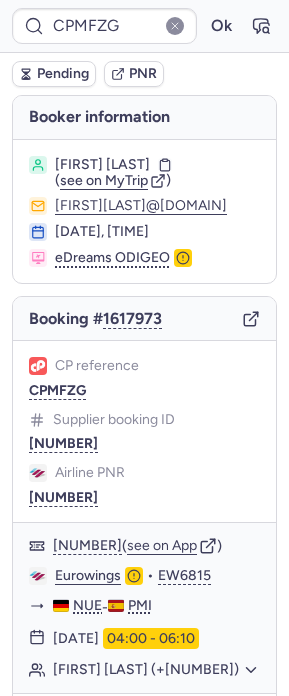 type 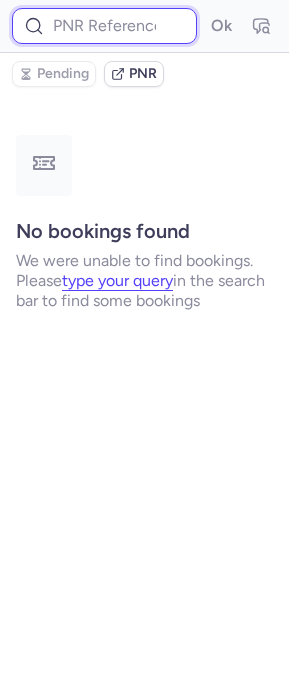 click at bounding box center (104, 26) 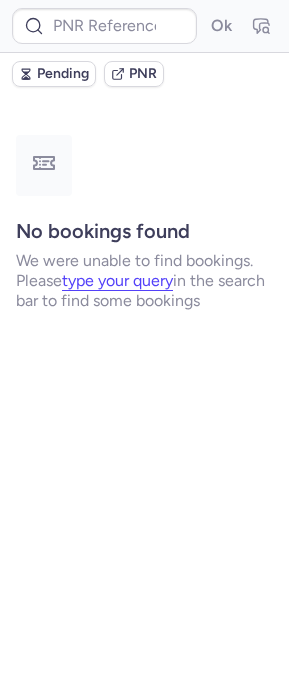 scroll, scrollTop: 0, scrollLeft: 0, axis: both 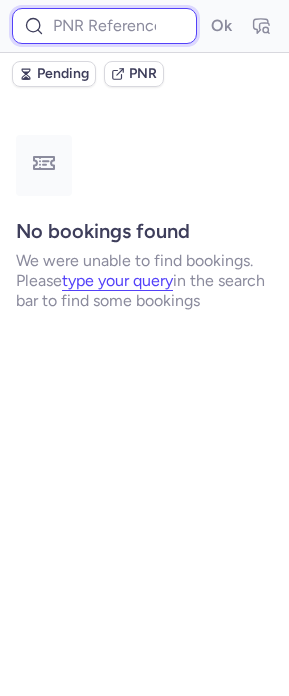 click at bounding box center (104, 26) 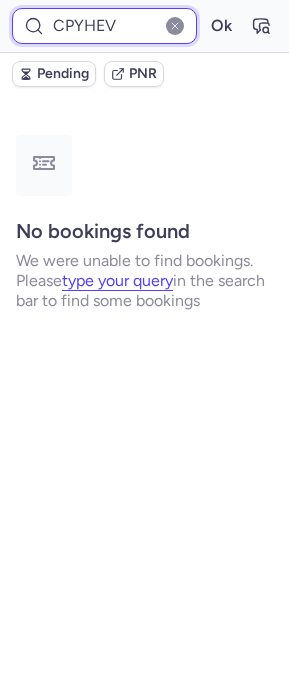 click on "Ok" at bounding box center (221, 26) 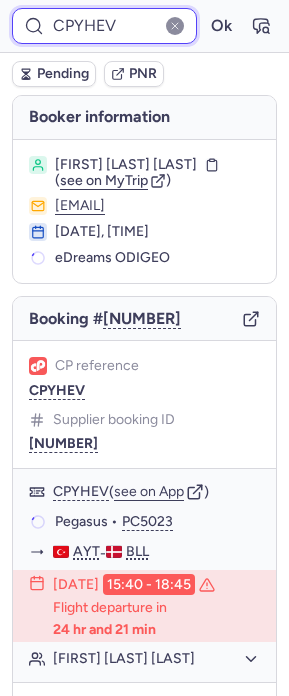 scroll, scrollTop: 399, scrollLeft: 0, axis: vertical 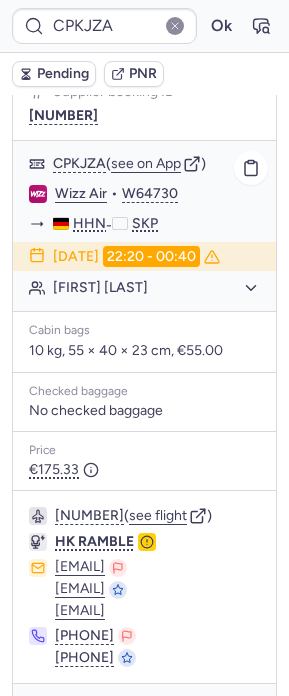 click on "Andreas BRODKORB" 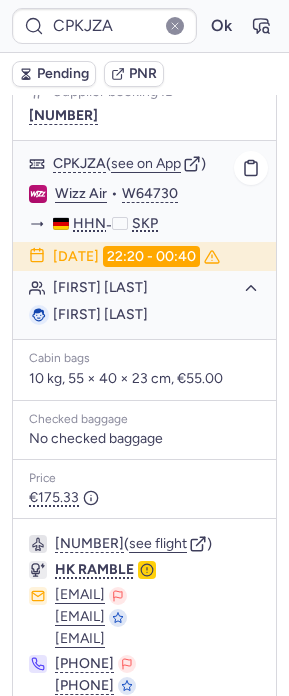 scroll, scrollTop: 0, scrollLeft: 0, axis: both 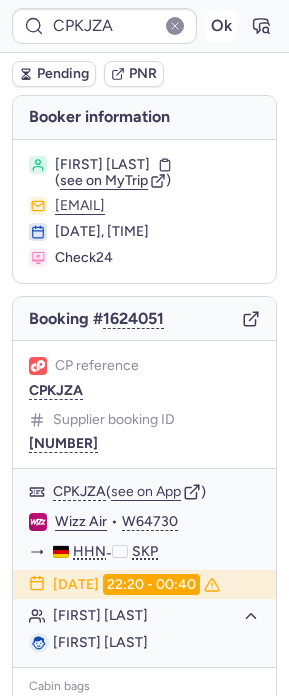 click on "Ok" at bounding box center [221, 26] 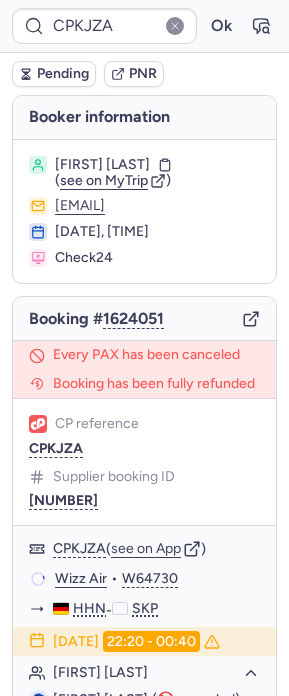 type on "CPMFZG" 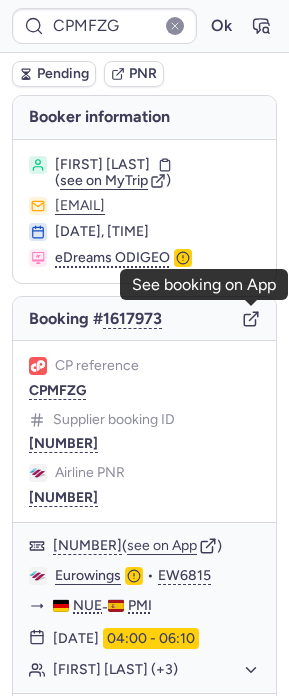 click 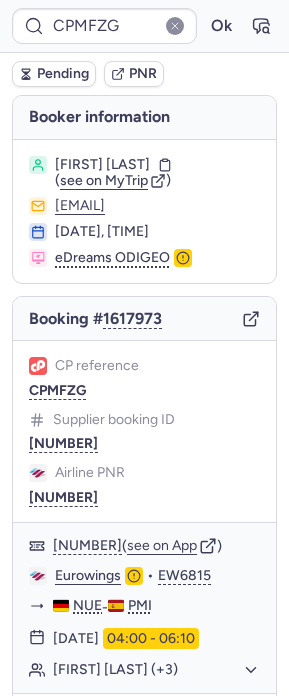 type 